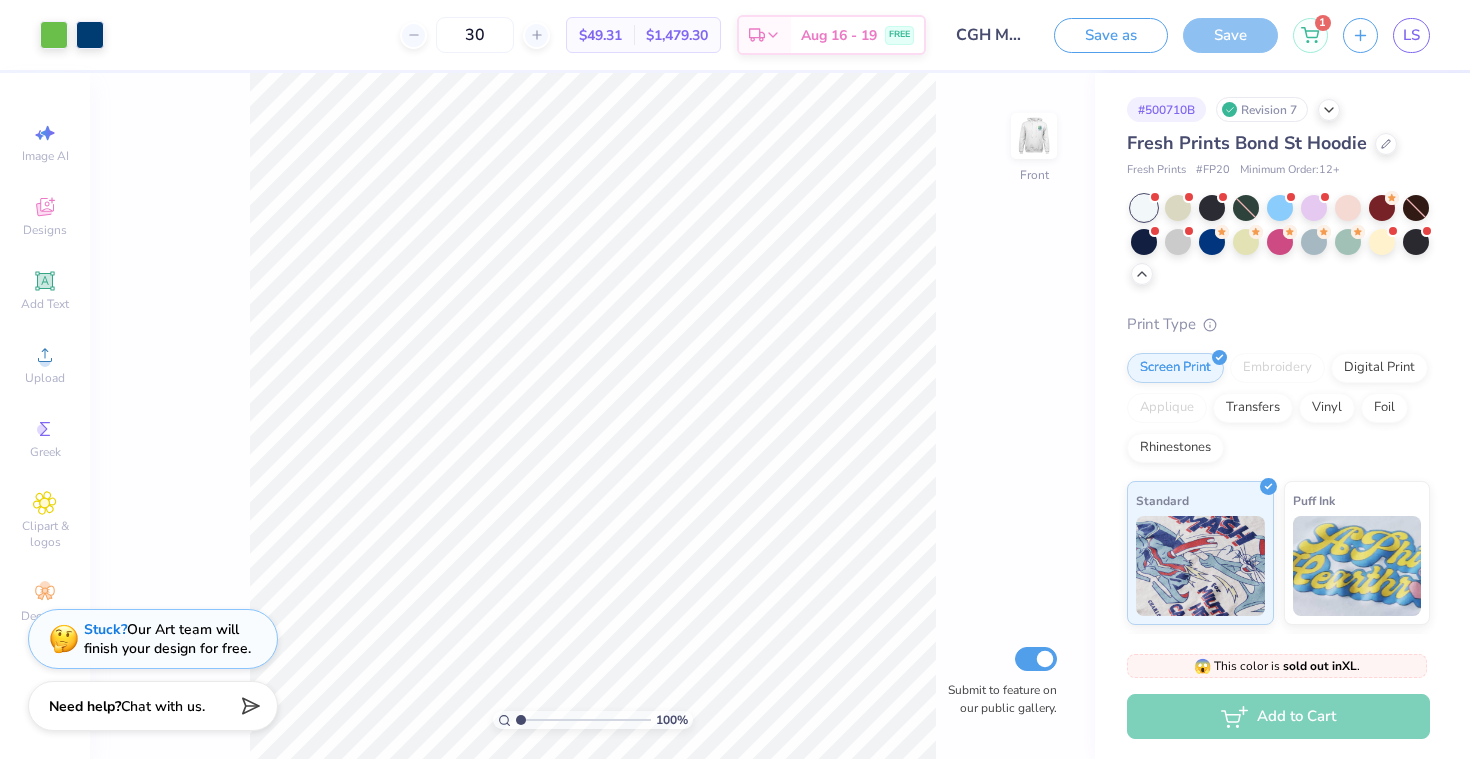 scroll, scrollTop: 0, scrollLeft: 0, axis: both 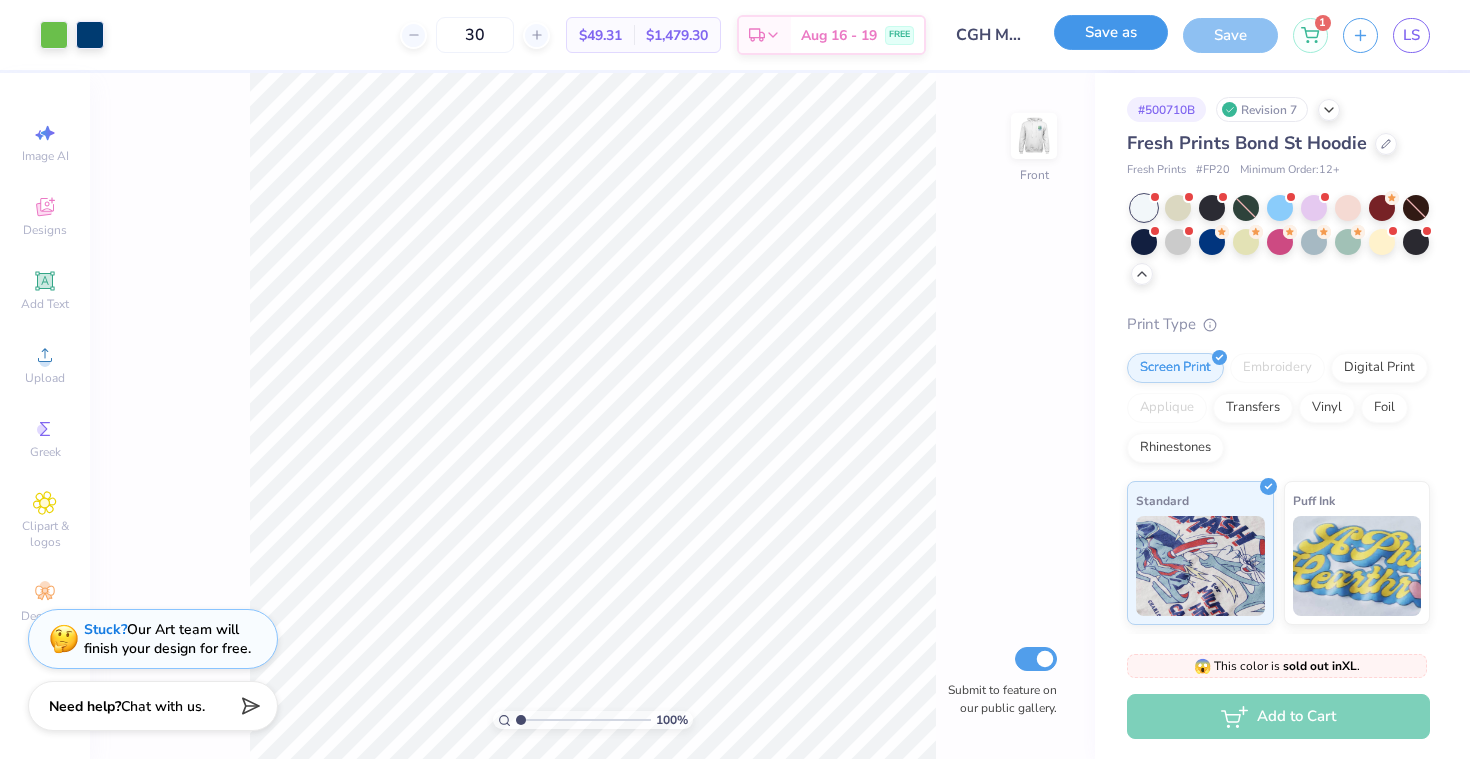 click on "Save as" at bounding box center (1111, 32) 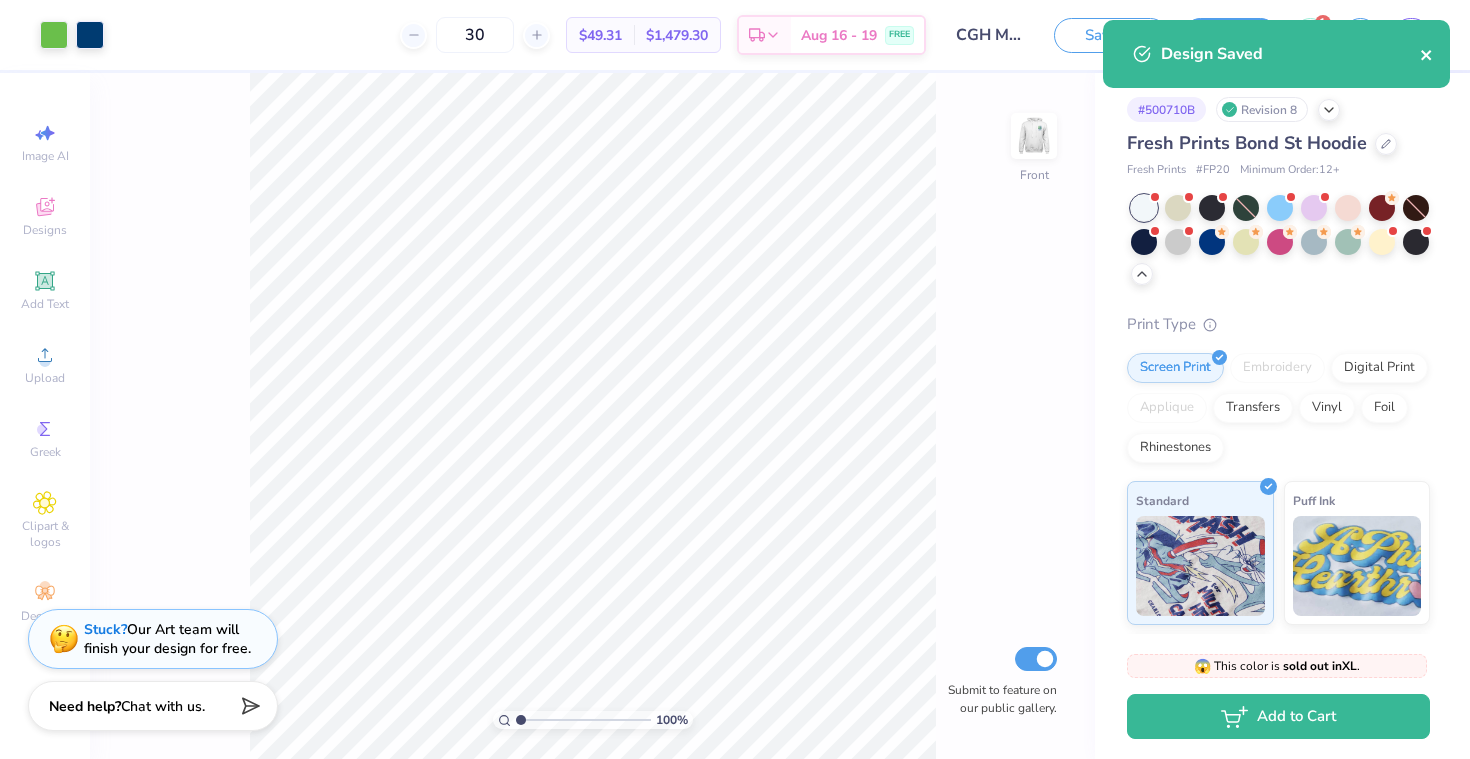 click 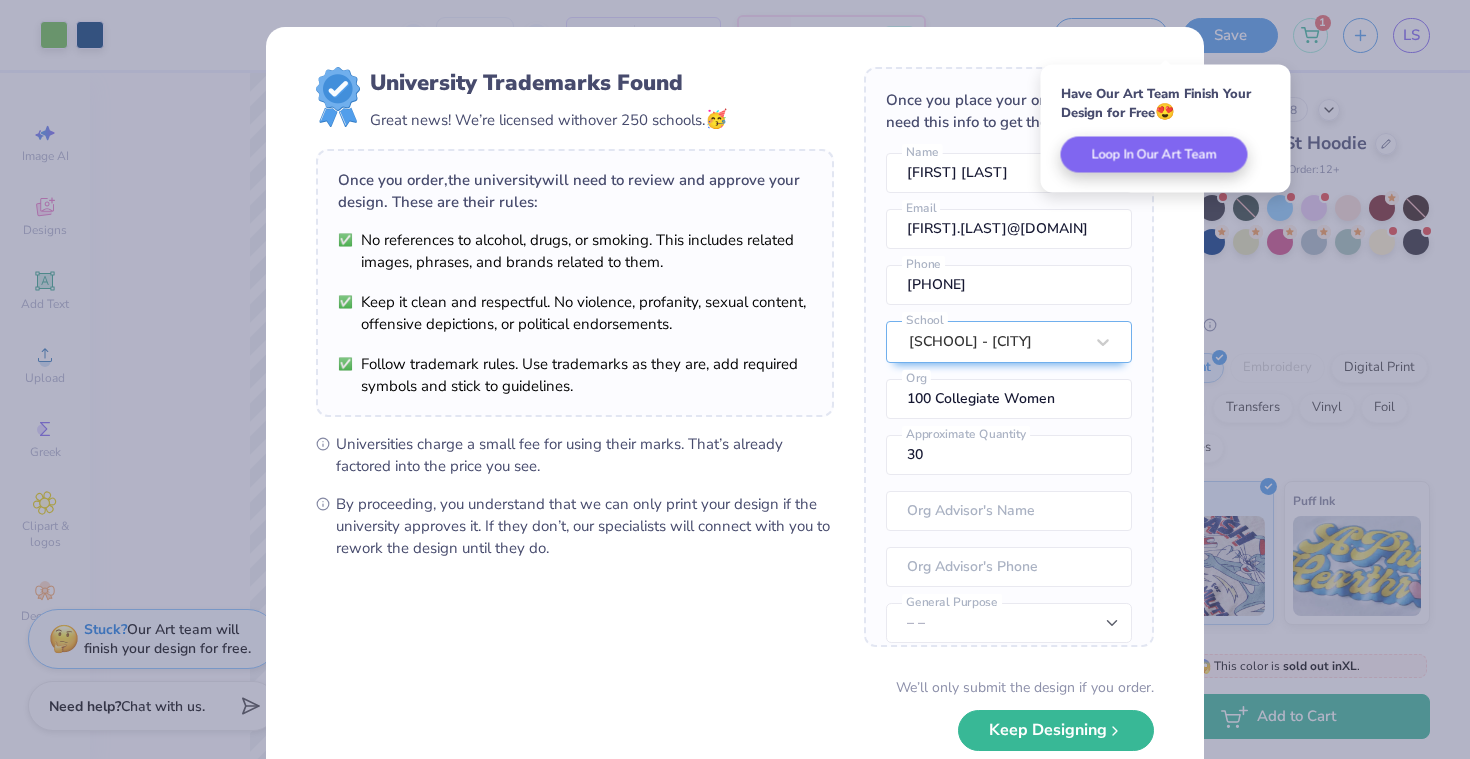 scroll, scrollTop: 88, scrollLeft: 0, axis: vertical 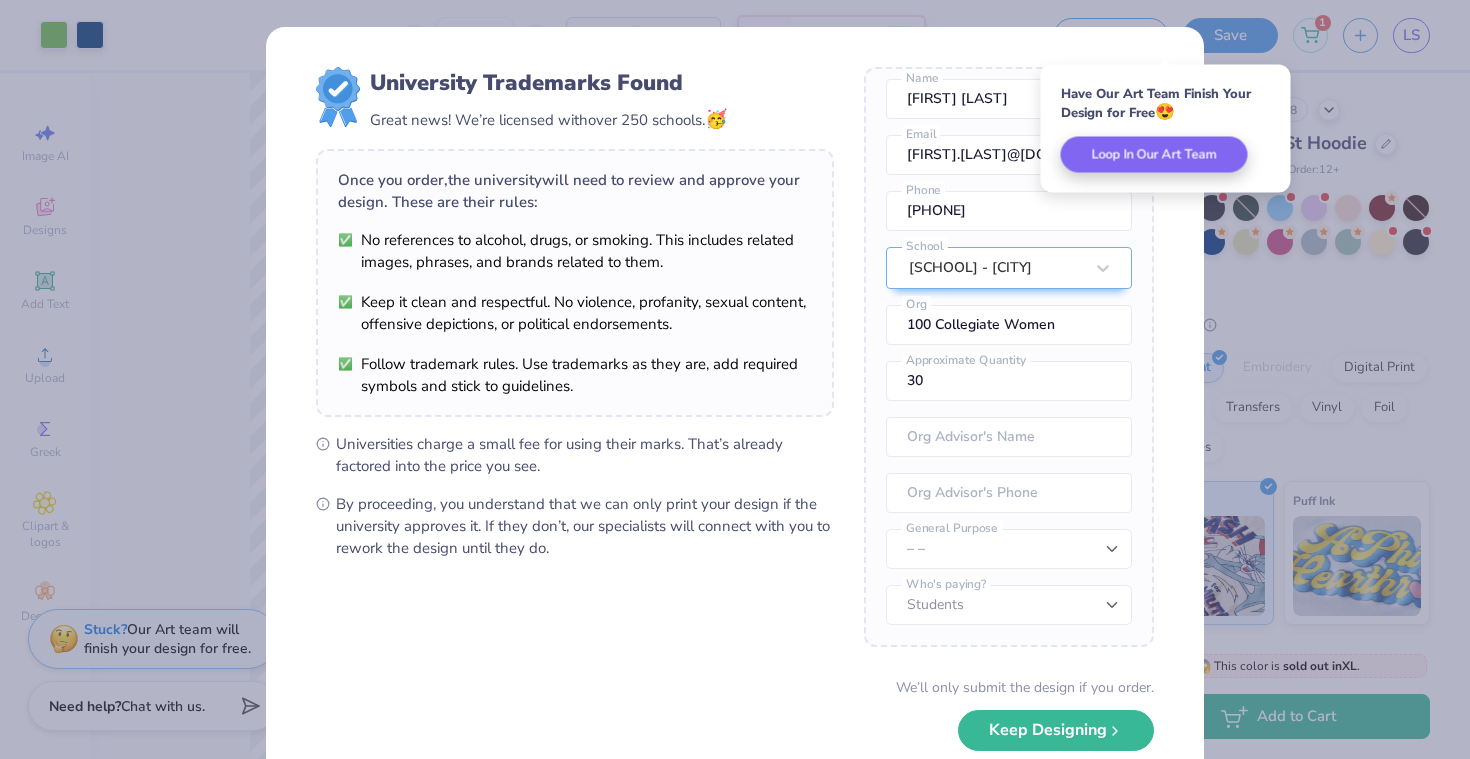 click on "University Trademarks Found Great news! We’re licensed with  over 250 schools. 🥳 Once you order,  the university  will need to review and approve your design. These are their rules: No references to alcohol, drugs, or smoking. This includes related images, phrases, and brands related to them. Keep it clean and respectful. No violence, profanity, sexual content, offensive depictions, or political endorsements. Follow trademark rules. Use trademarks as they are, add required symbols and stick to guidelines. Universities charge a small fee for using their marks. That’s already factored into the price you see. By proceeding, you understand that we can only print your design if the university approves it. If they don’t, our specialists will connect with you to rework the design until they do. Once you place your order, we’ll need this info to get their approval: Lena Sharma Name lena.a.sharma@gmail.com Email 9087392272 Phone Miami Dade College - Homestead School 100 Collegiate Women Org 30 – – No" at bounding box center (735, 379) 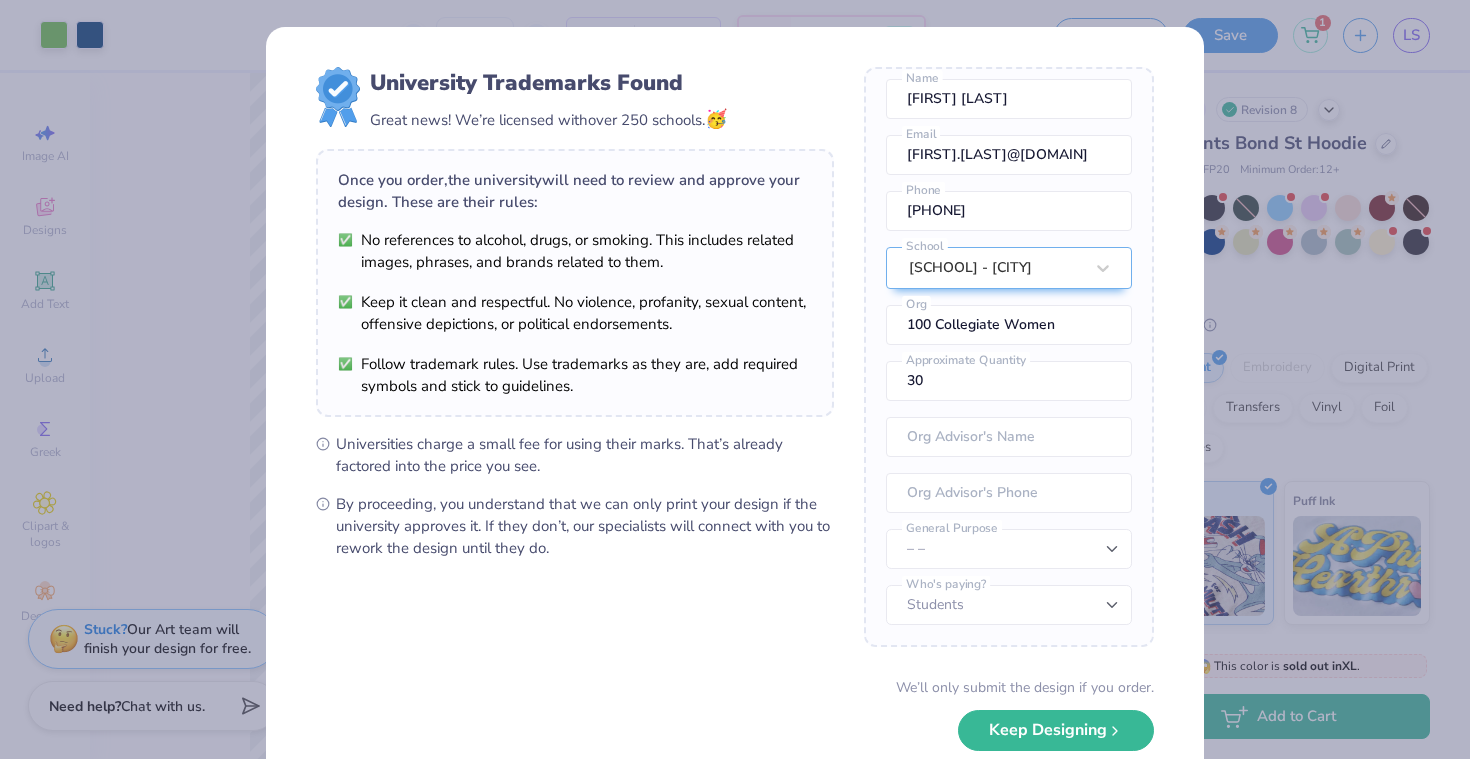 click on "University Trademarks Found Great news! We’re licensed with  over 250 schools. 🥳 Once you order,  the university  will need to review and approve your design. These are their rules: No references to alcohol, drugs, or smoking. This includes related images, phrases, and brands related to them. Keep it clean and respectful. No violence, profanity, sexual content, offensive depictions, or political endorsements. Follow trademark rules. Use trademarks as they are, add required symbols and stick to guidelines. Universities charge a small fee for using their marks. That’s already factored into the price you see. By proceeding, you understand that we can only print your design if the university approves it. If they don’t, our specialists will connect with you to rework the design until they do. Once you place your order, we’ll need this info to get their approval: Lena Sharma Name lena.a.sharma@gmail.com Email 9087392272 Phone Miami Dade College - Homestead School 100 Collegiate Women Org 30 – – No" at bounding box center [735, 379] 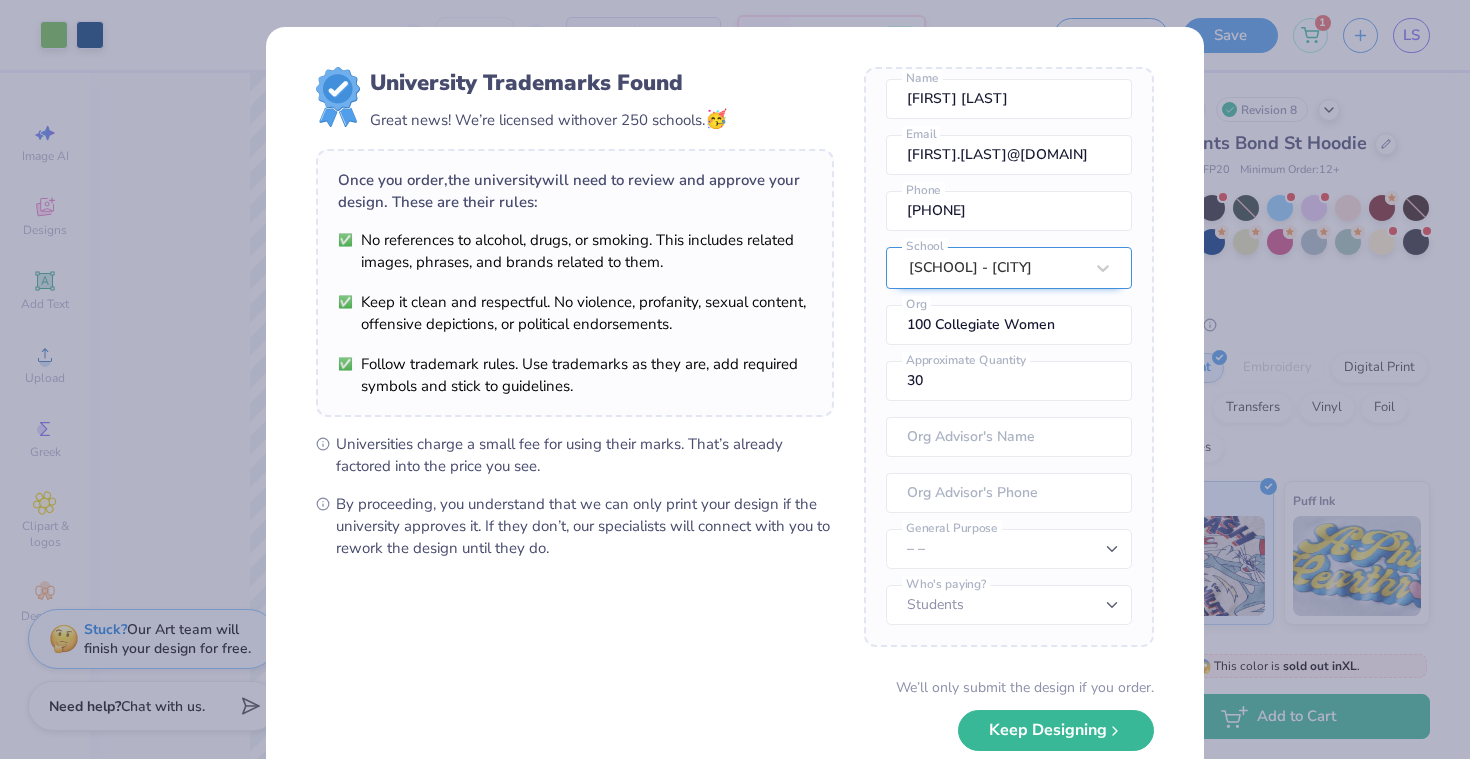 click on "Once you place your order, we’ll need this info to get their approval: Lena Sharma Name lena.a.sharma@gmail.com Email 9087392272 Phone Miami Dade College - Homestead School 100 Collegiate Women Org 30 Approximate Quantity Org Advisor's Name Org Advisor's Phone – – Member apparel for registered Student Organization / Department / School Fundraising / Philanthropy event Resale outside the university General Purpose Students University Who's paying?" at bounding box center (1009, 357) 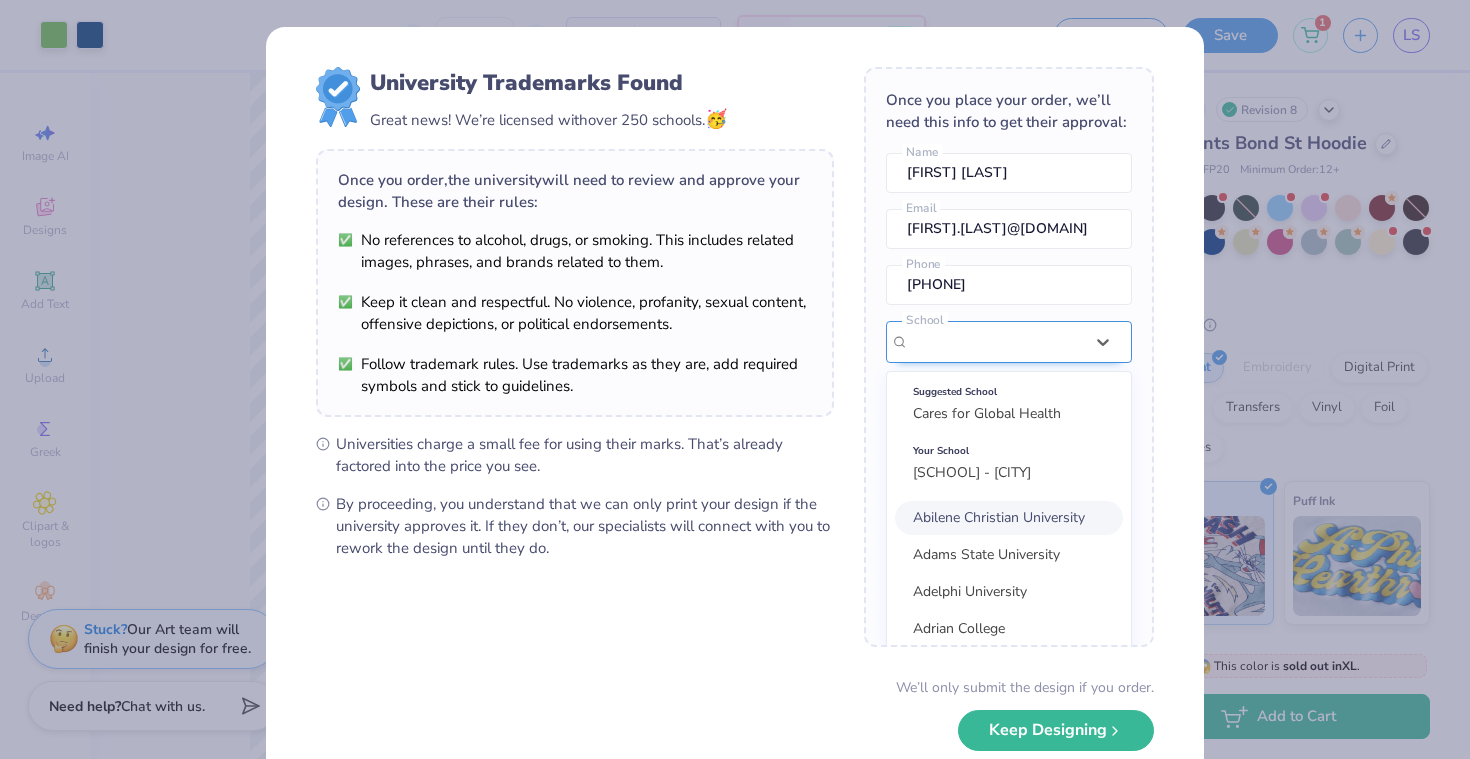 scroll, scrollTop: 163, scrollLeft: 0, axis: vertical 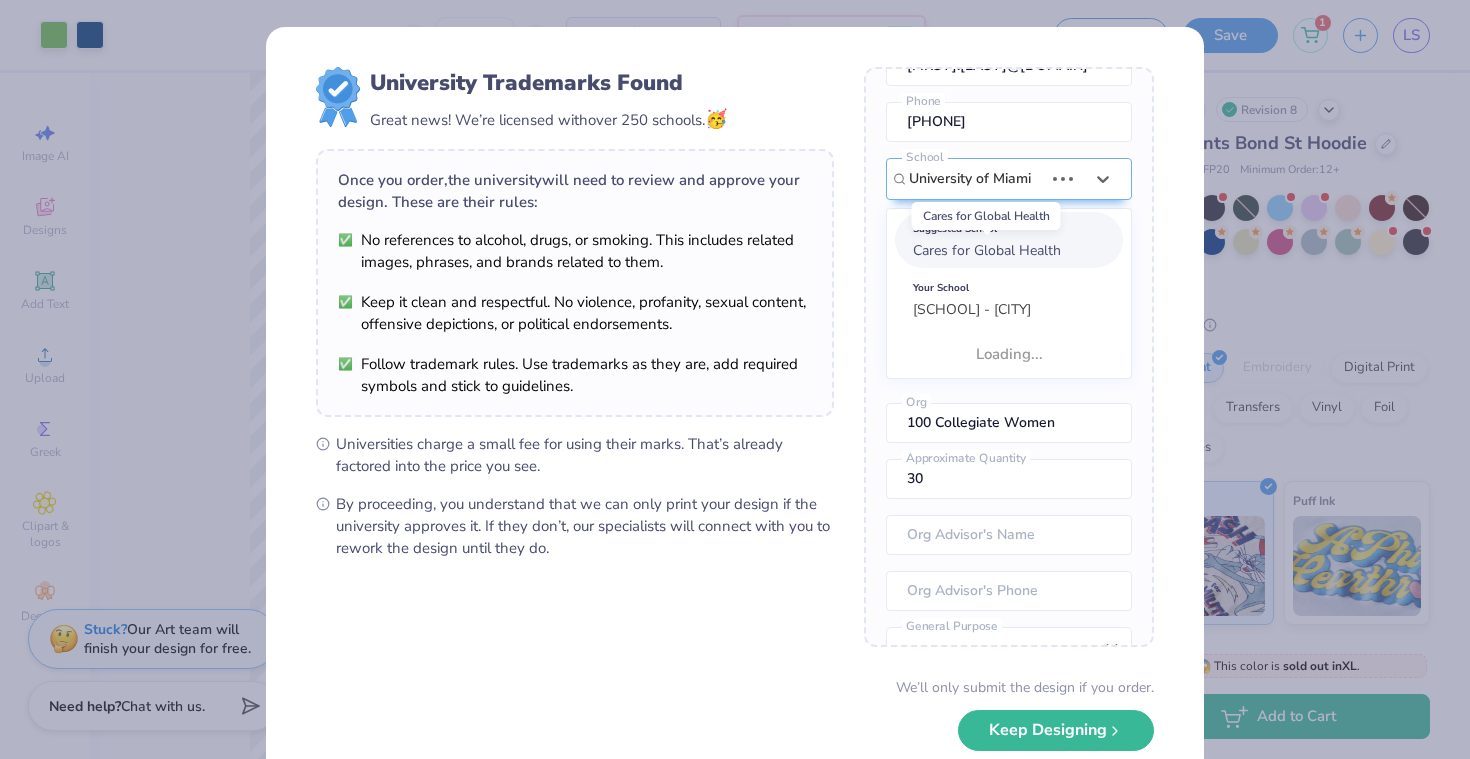type on "University of Miami" 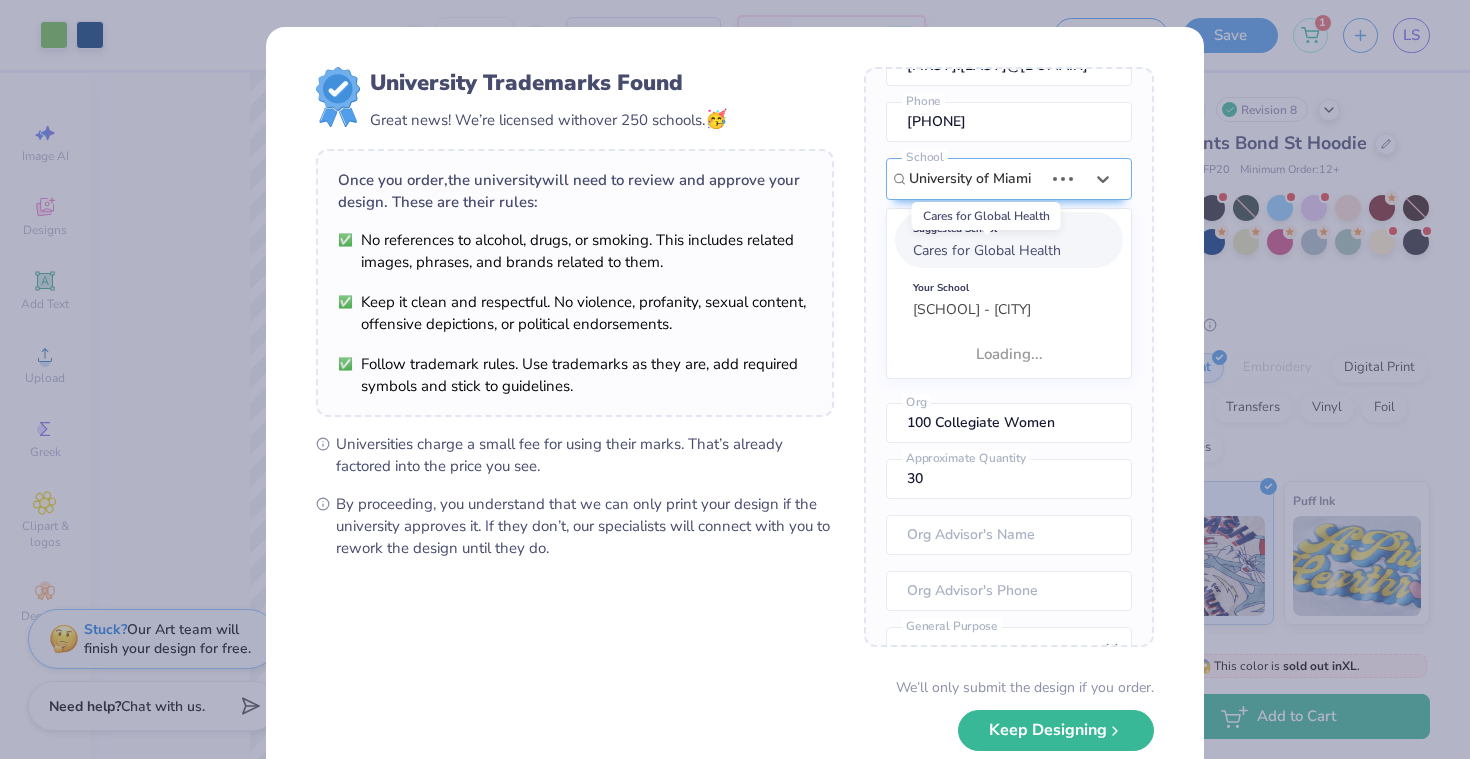 type 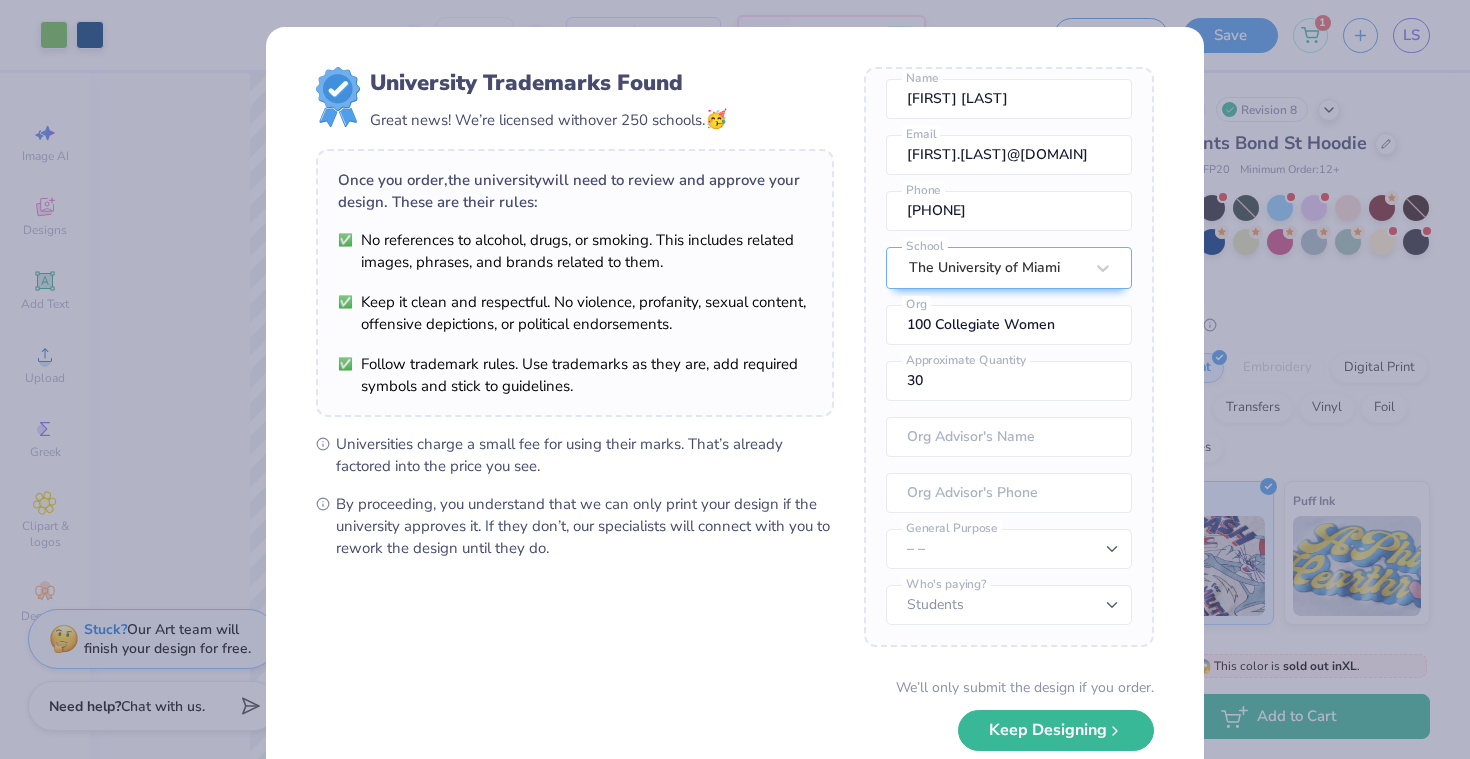 scroll, scrollTop: 0, scrollLeft: 0, axis: both 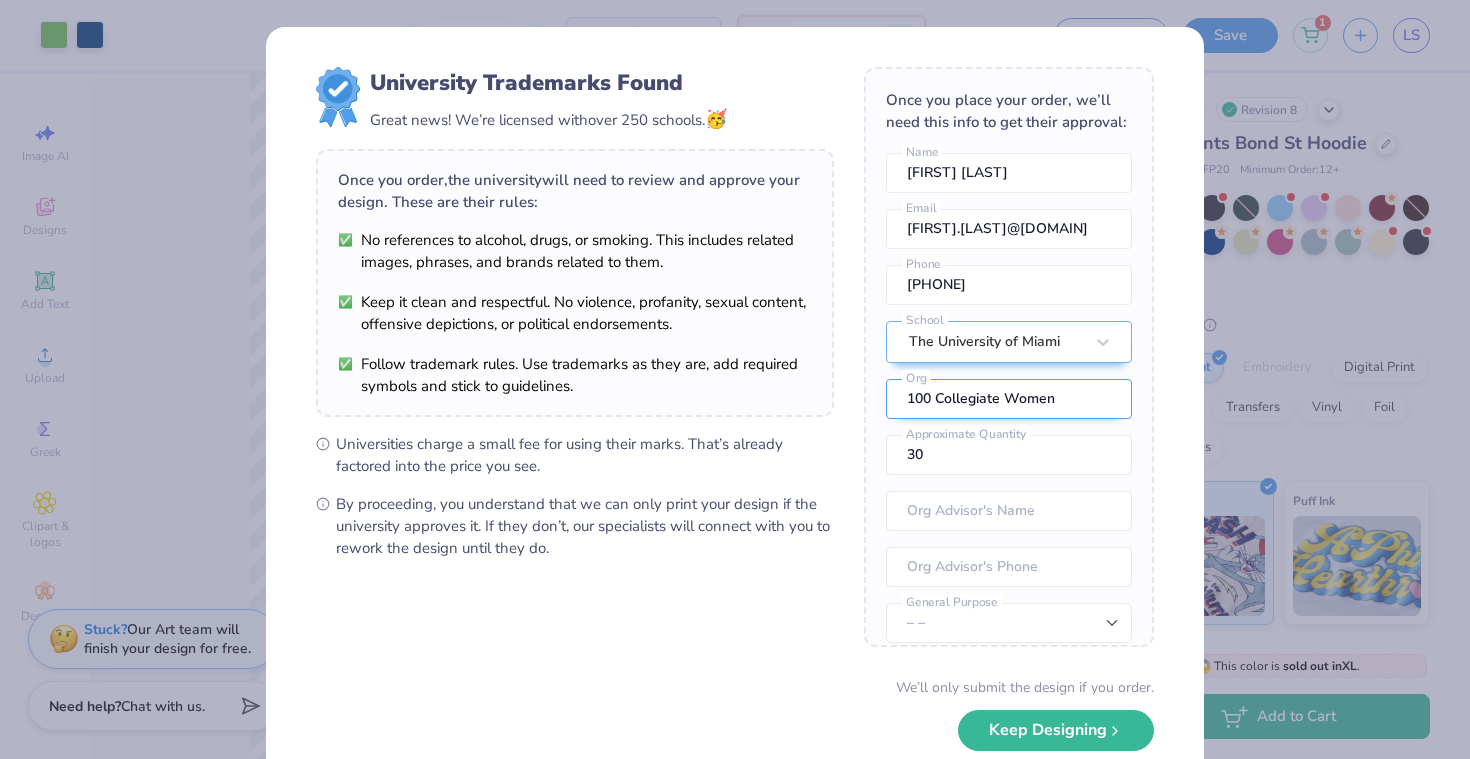 click on "100 Collegiate Women" at bounding box center (1009, 399) 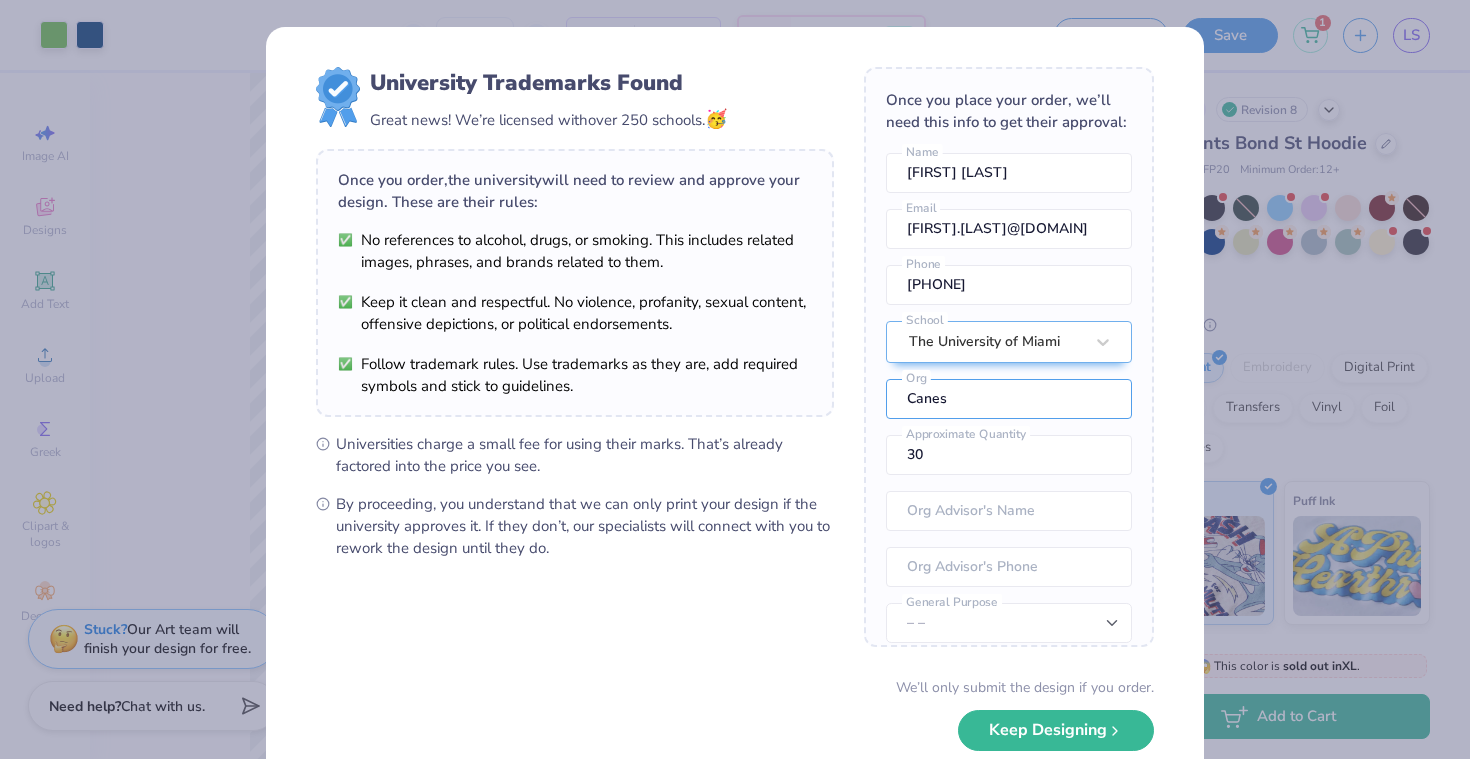 type on "Canes for Global Health" 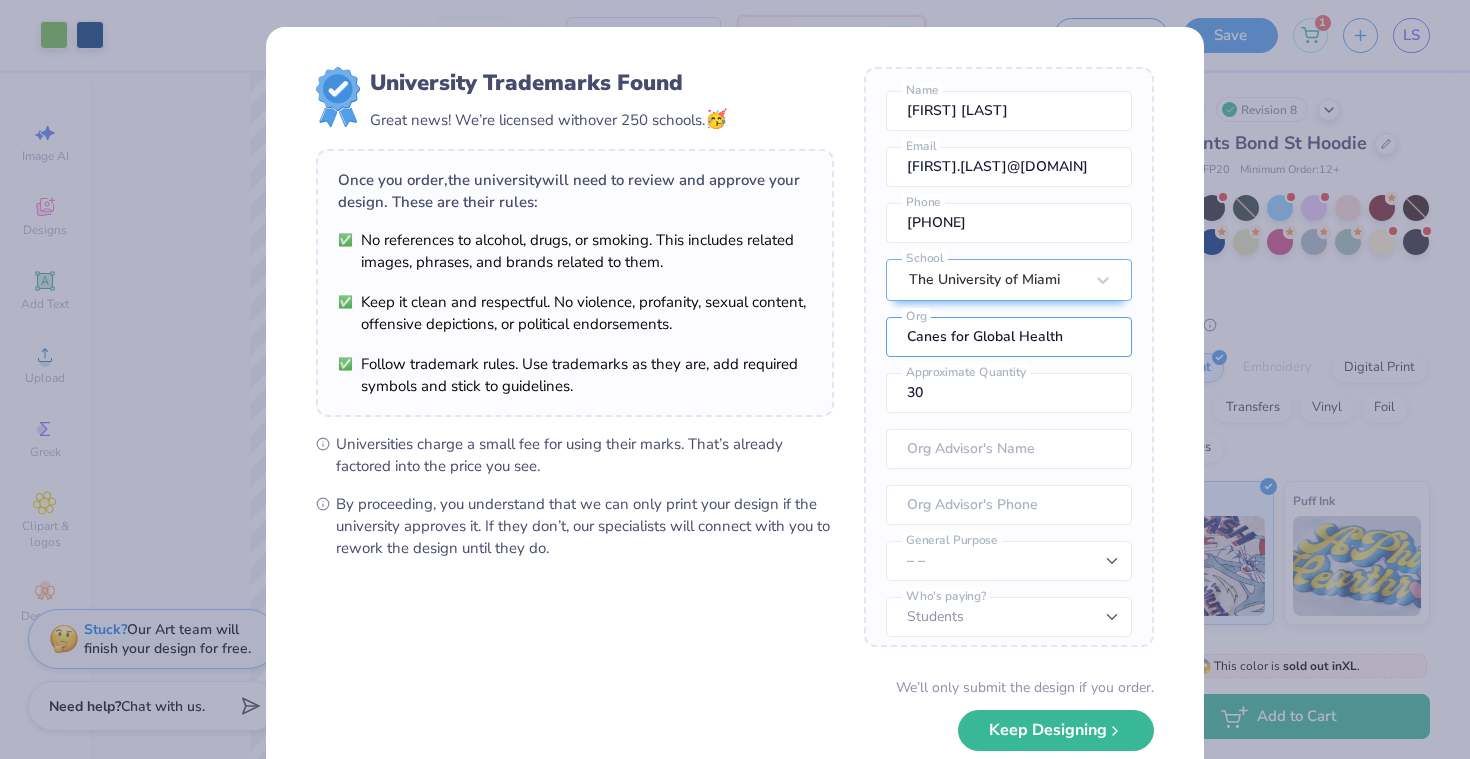 scroll, scrollTop: 74, scrollLeft: 0, axis: vertical 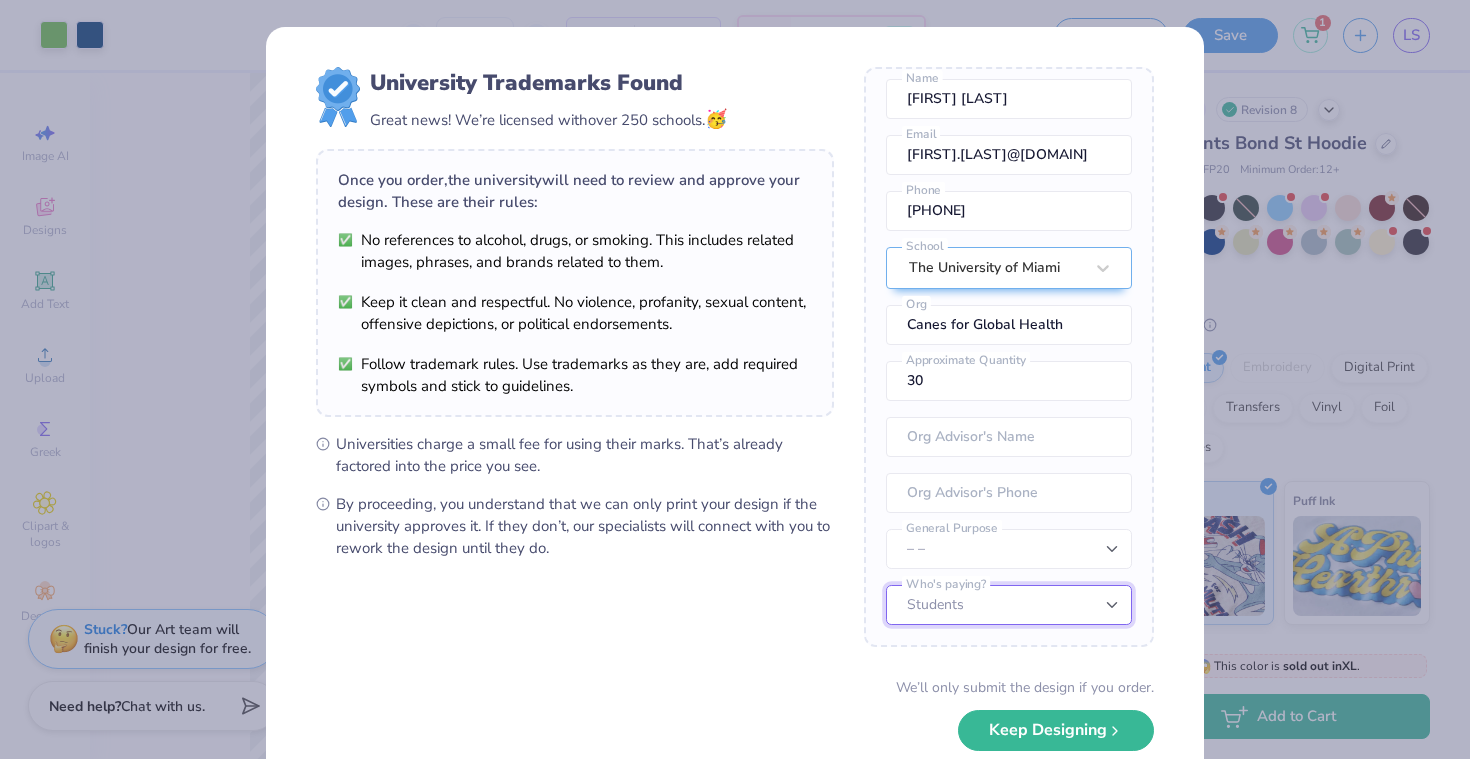 click on "Students University" at bounding box center [1009, 605] 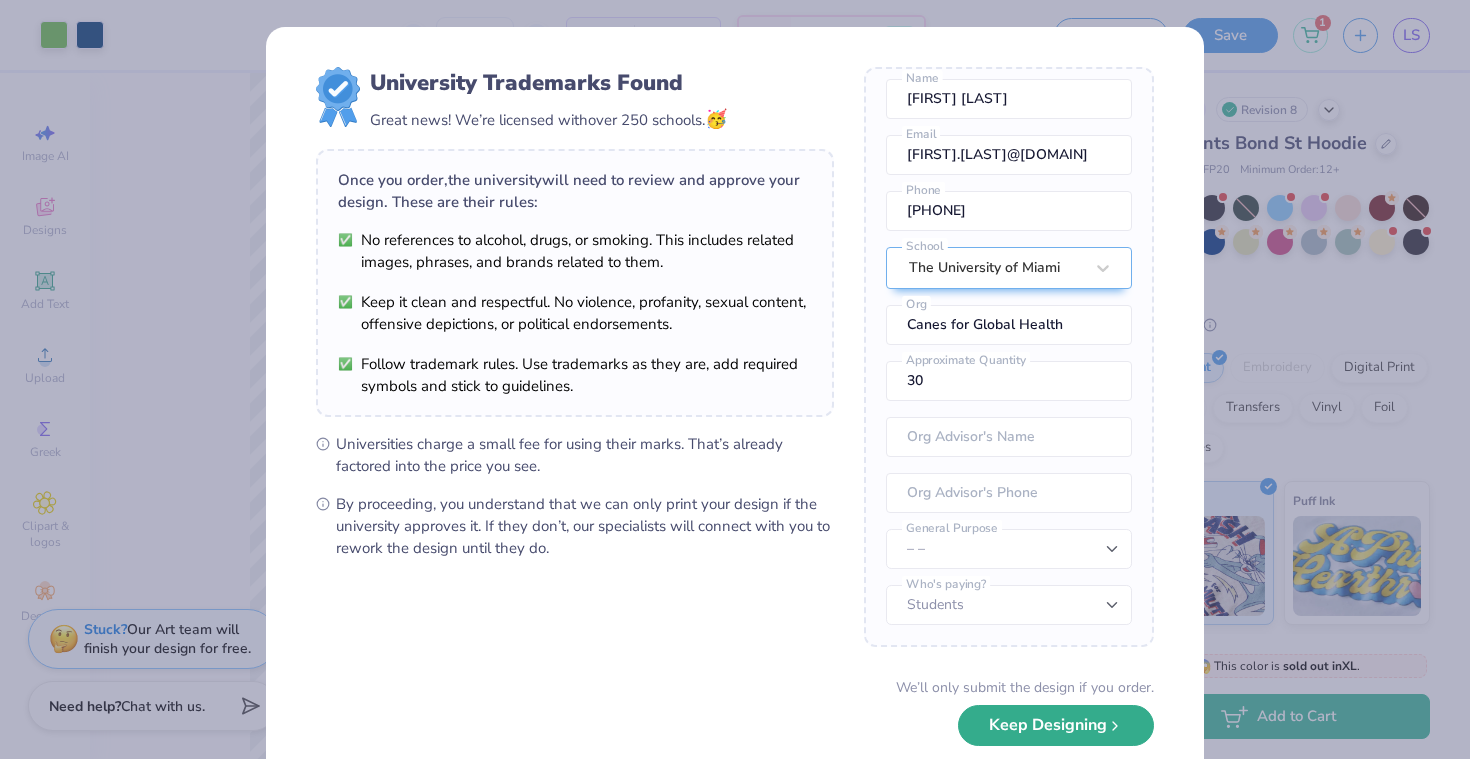 click on "Keep Designing" at bounding box center [1056, 725] 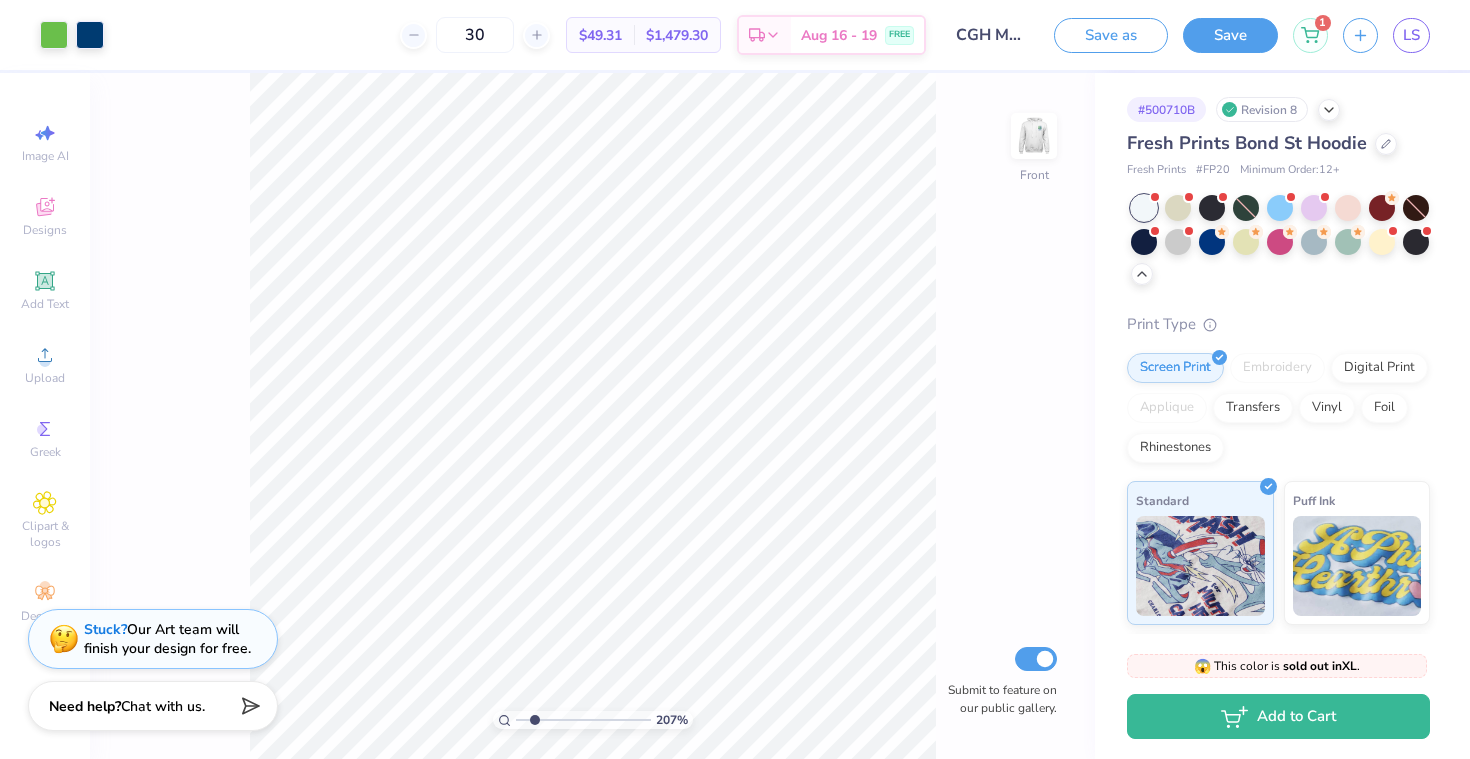 drag, startPoint x: 518, startPoint y: 717, endPoint x: 534, endPoint y: 720, distance: 16.27882 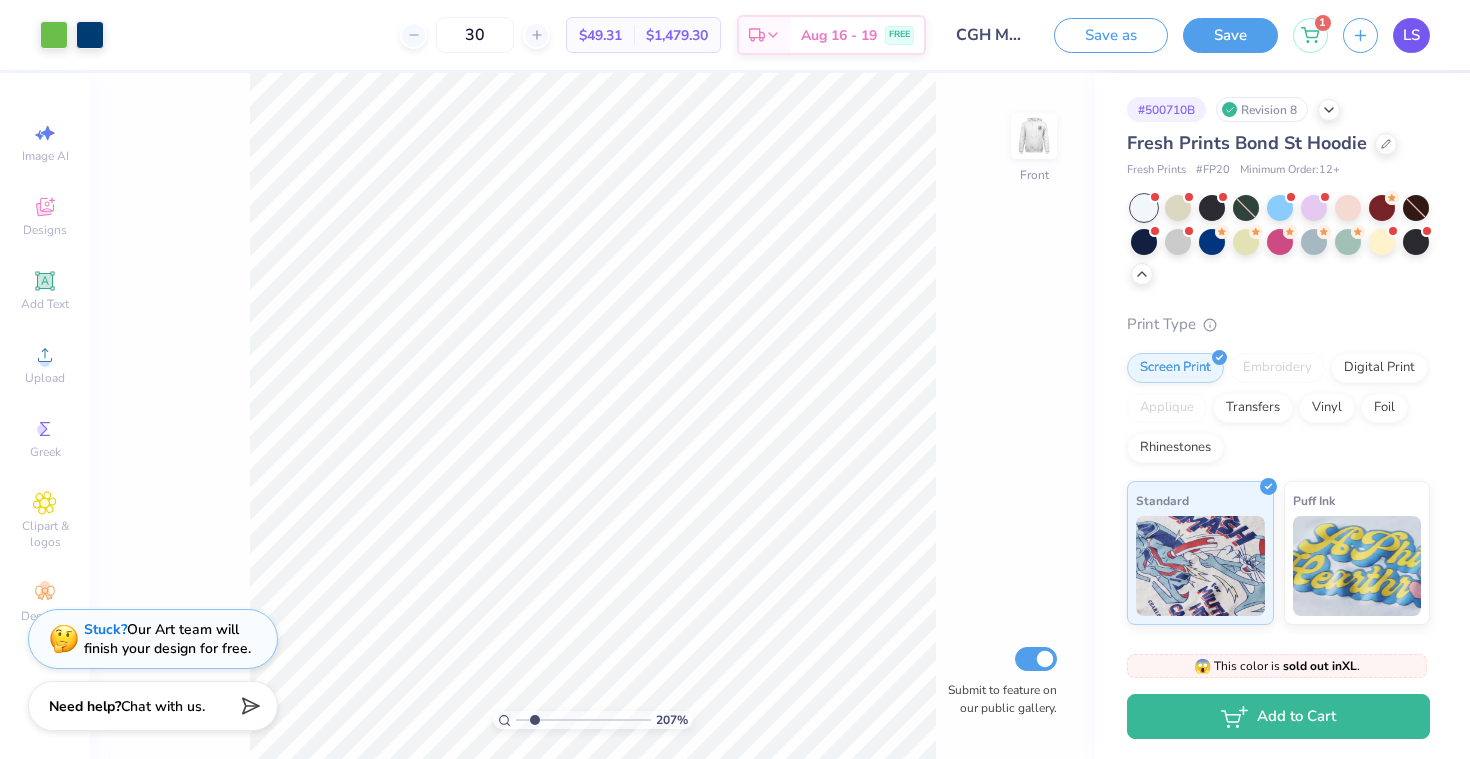 click on "LS" at bounding box center [1411, 35] 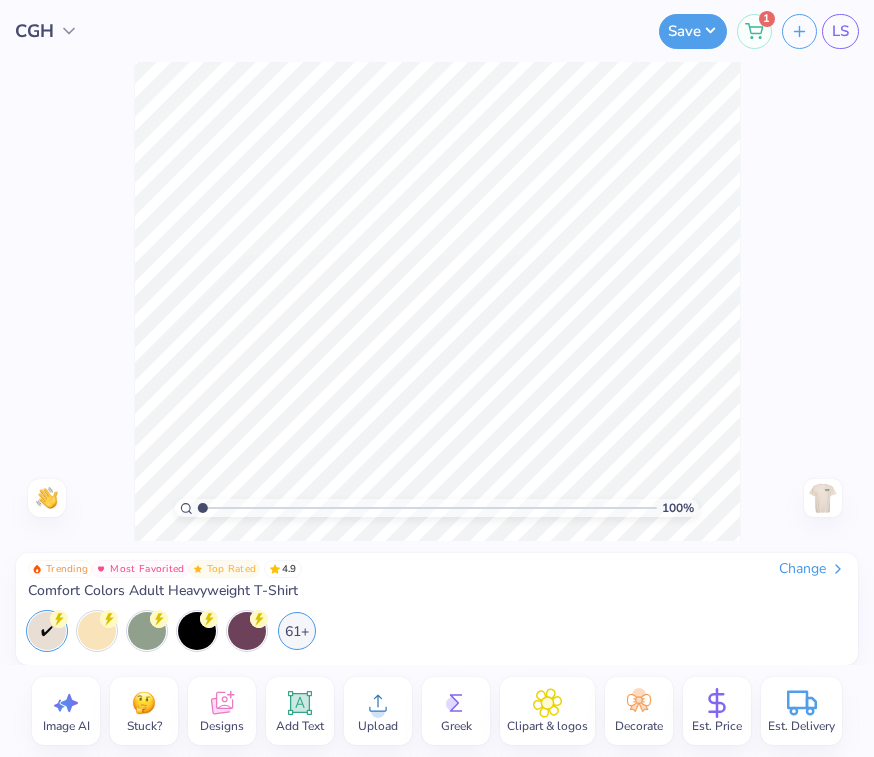 scroll, scrollTop: 0, scrollLeft: 0, axis: both 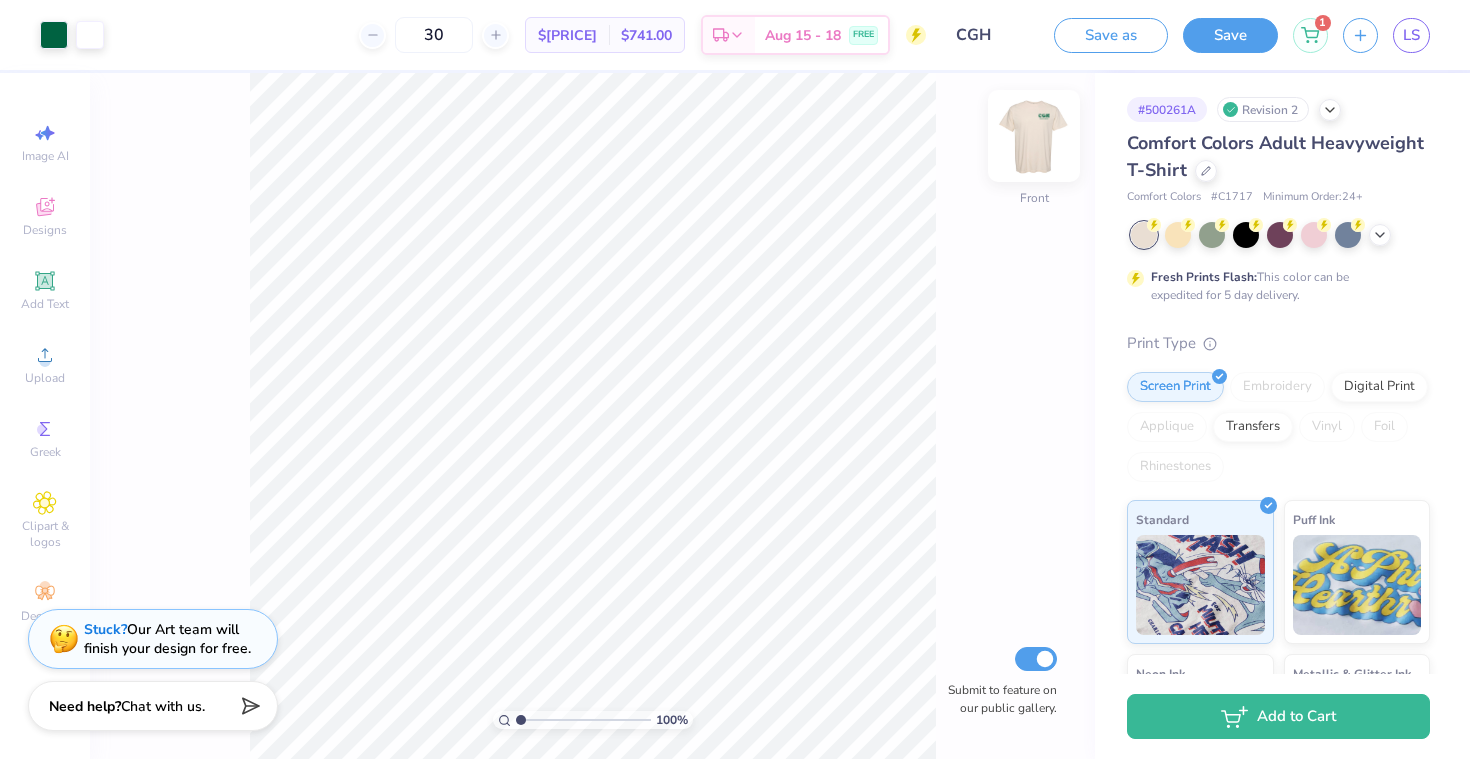 click at bounding box center [1034, 136] 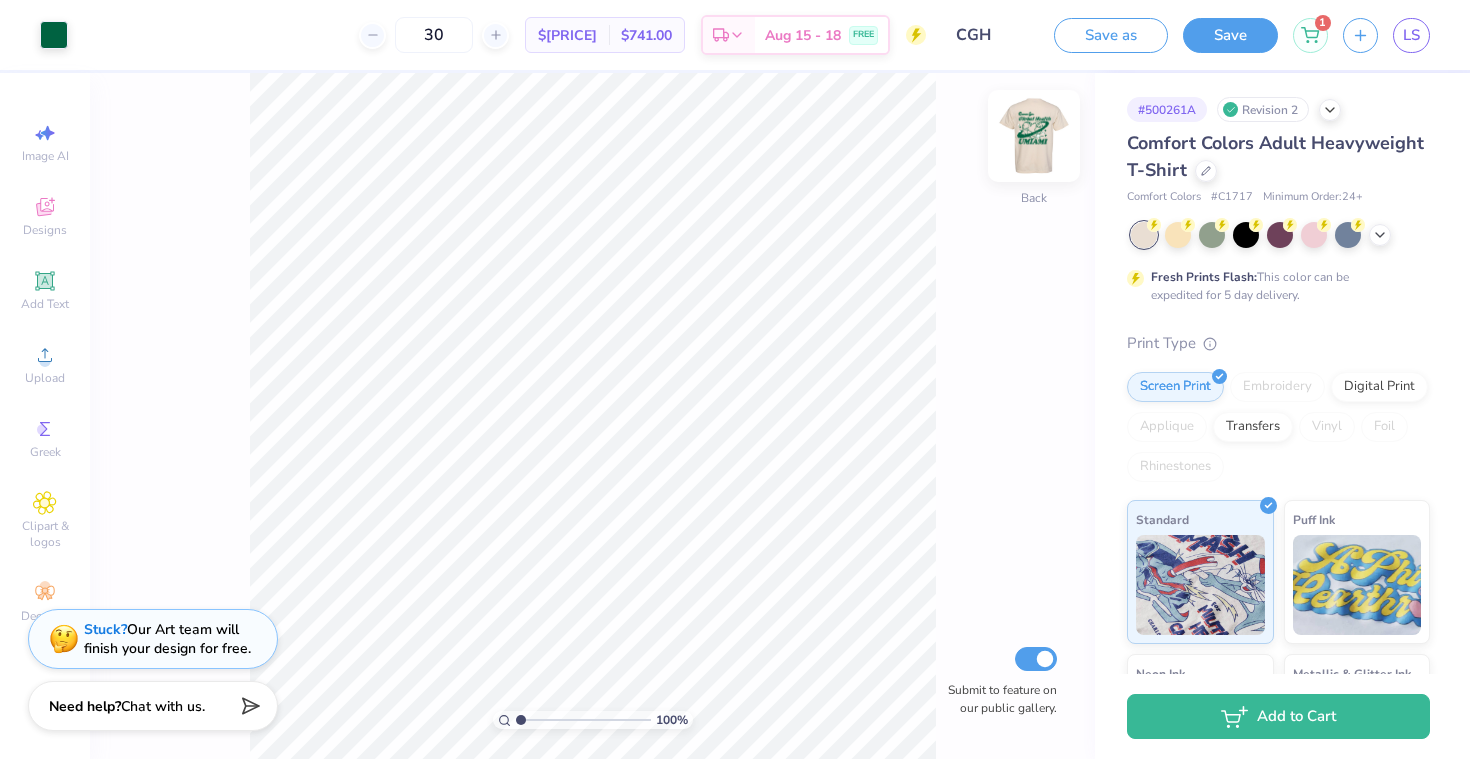 click at bounding box center [1034, 136] 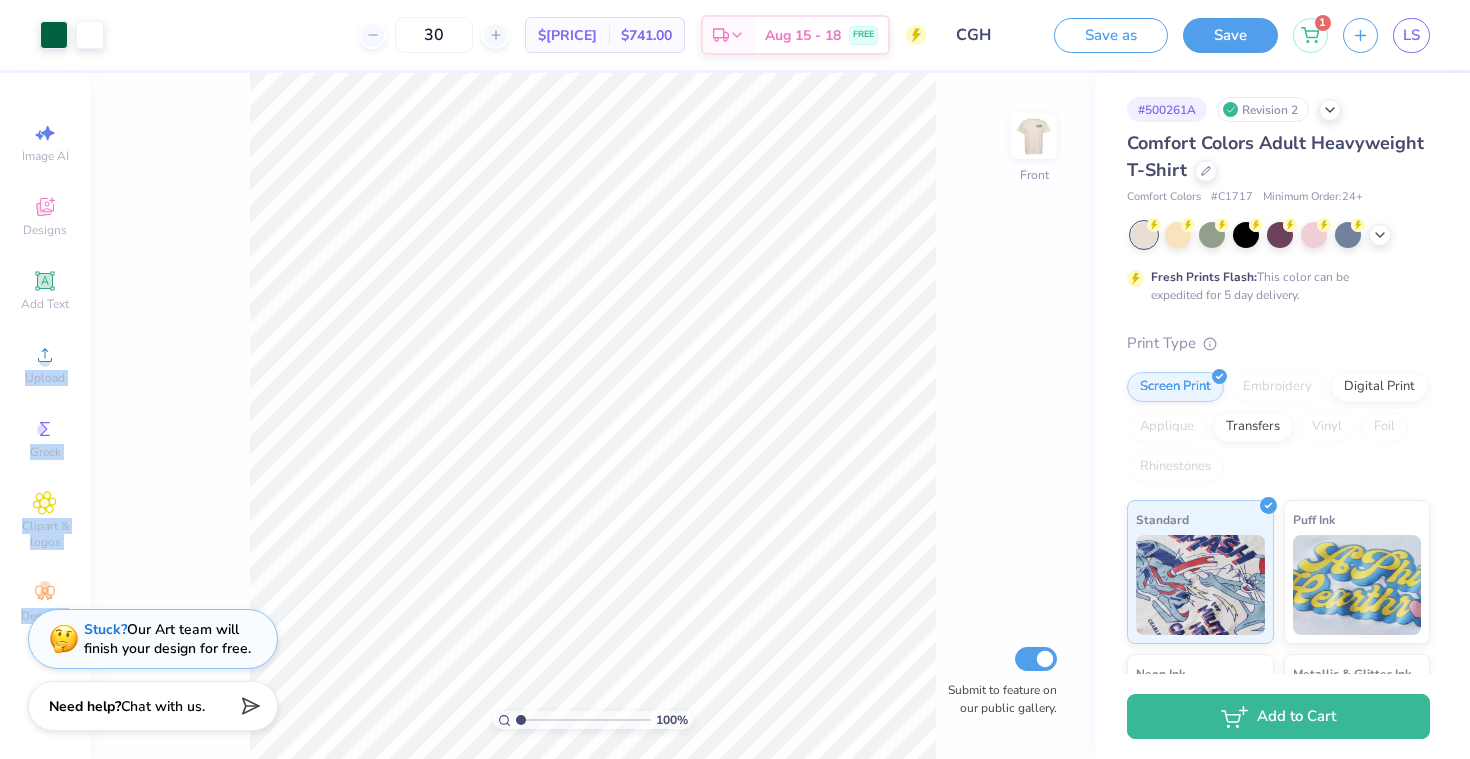 drag, startPoint x: 14, startPoint y: 362, endPoint x: 209, endPoint y: 363, distance: 195.00256 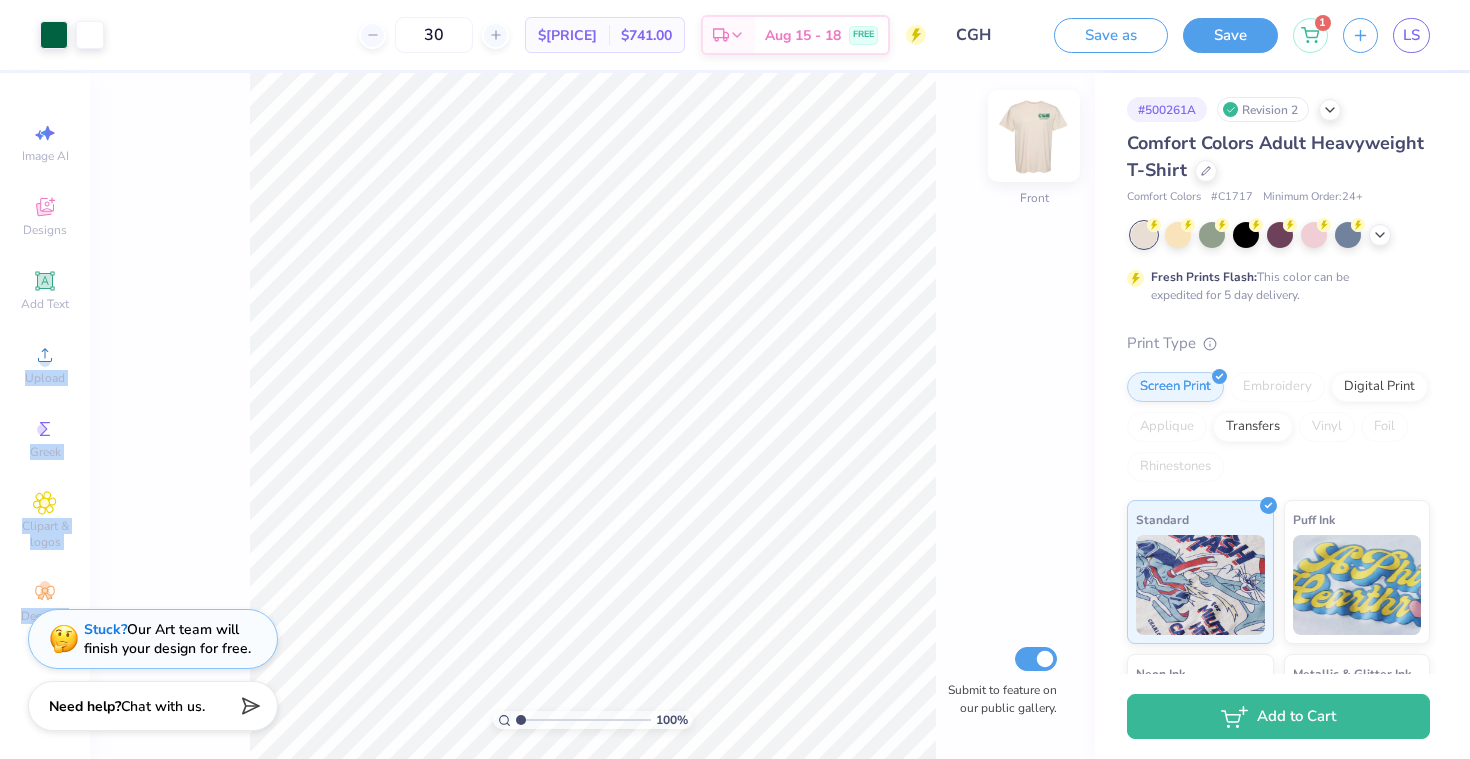 click at bounding box center (1034, 136) 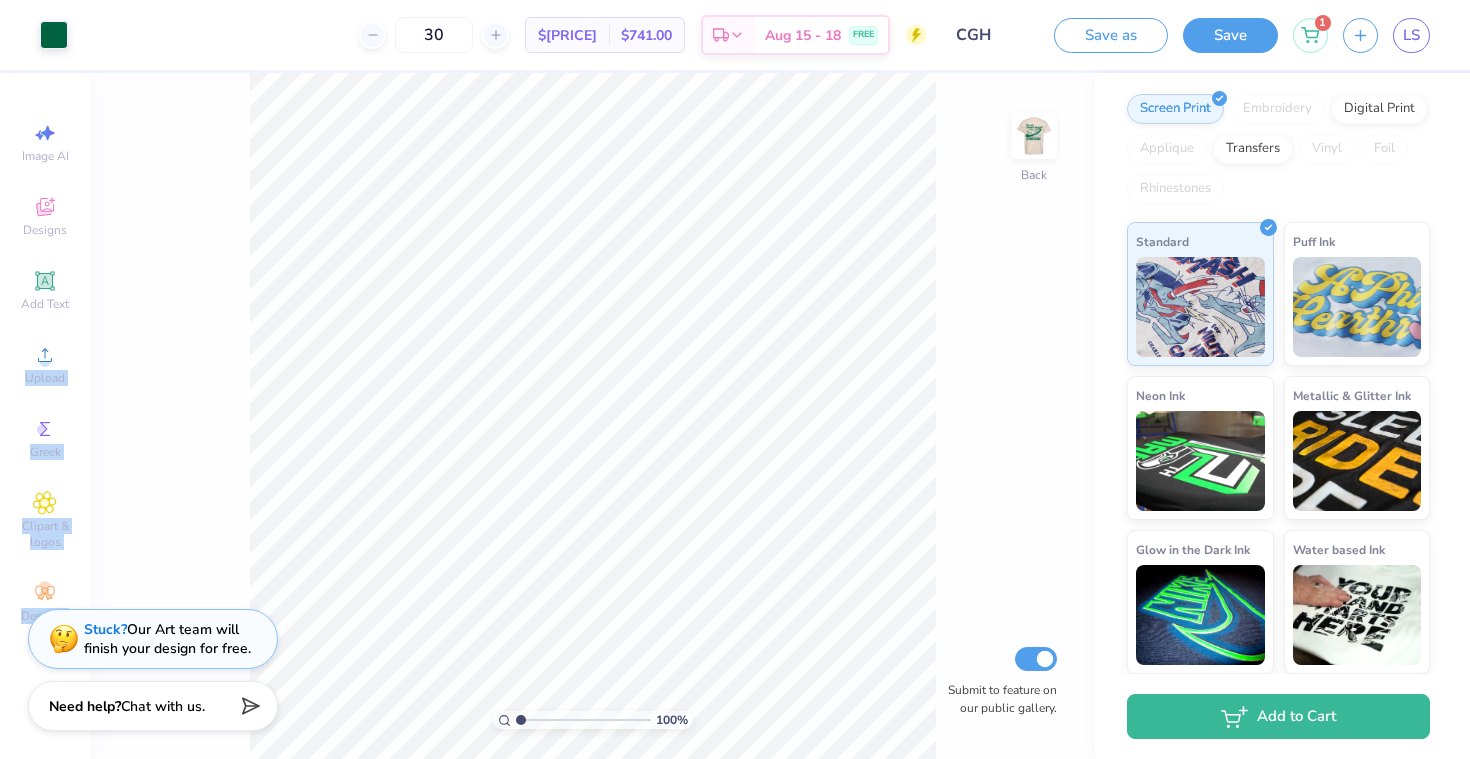 scroll, scrollTop: 0, scrollLeft: 0, axis: both 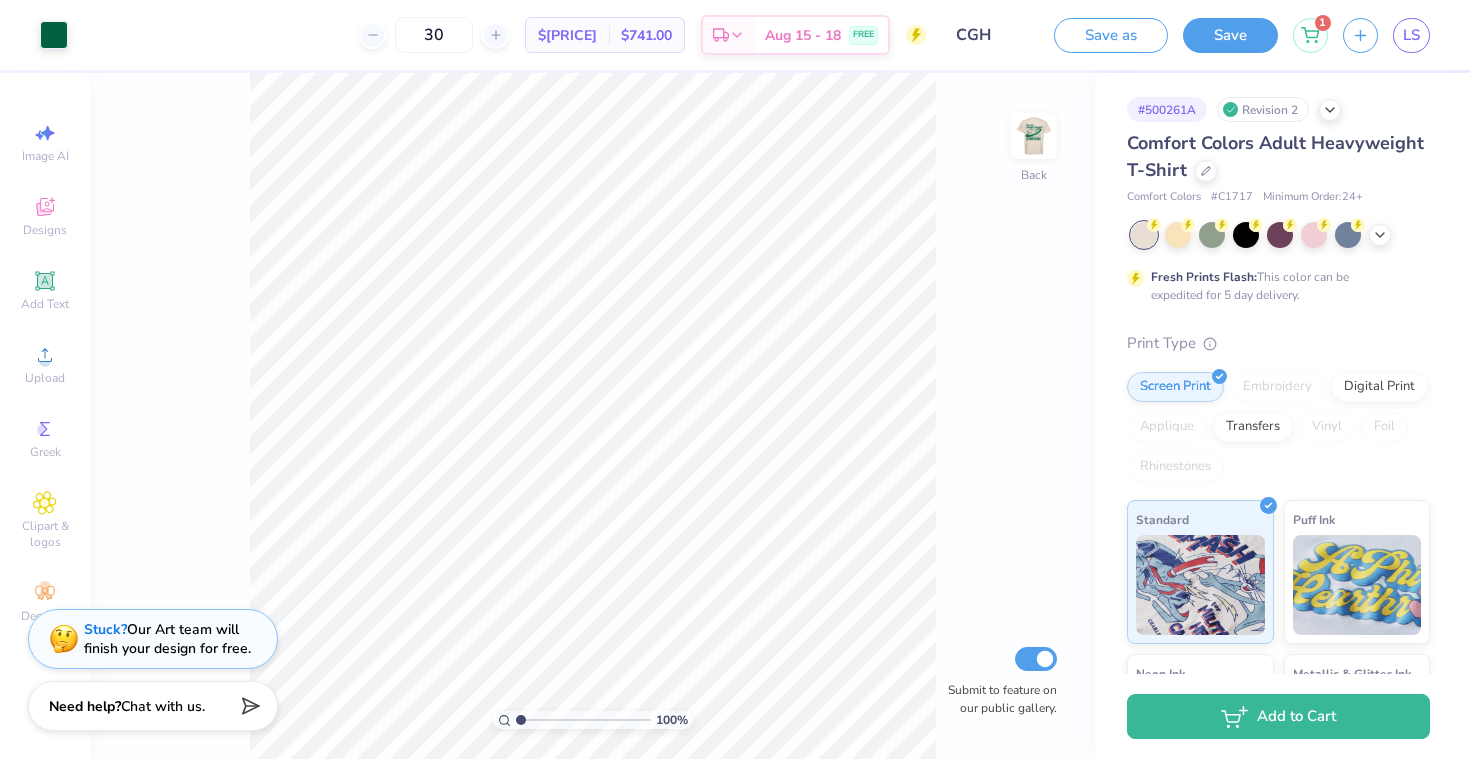 click 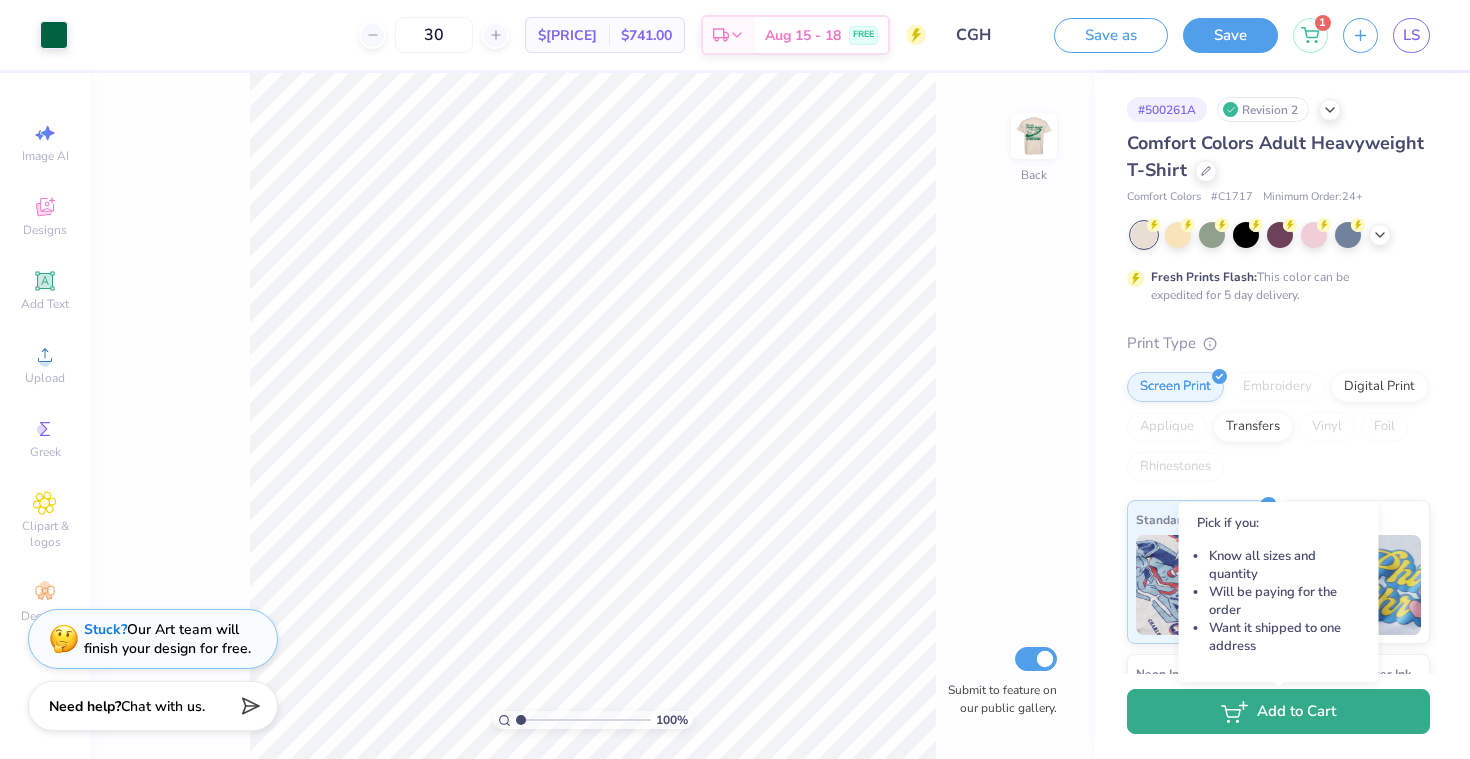 click on "Add to Cart" at bounding box center [1278, 711] 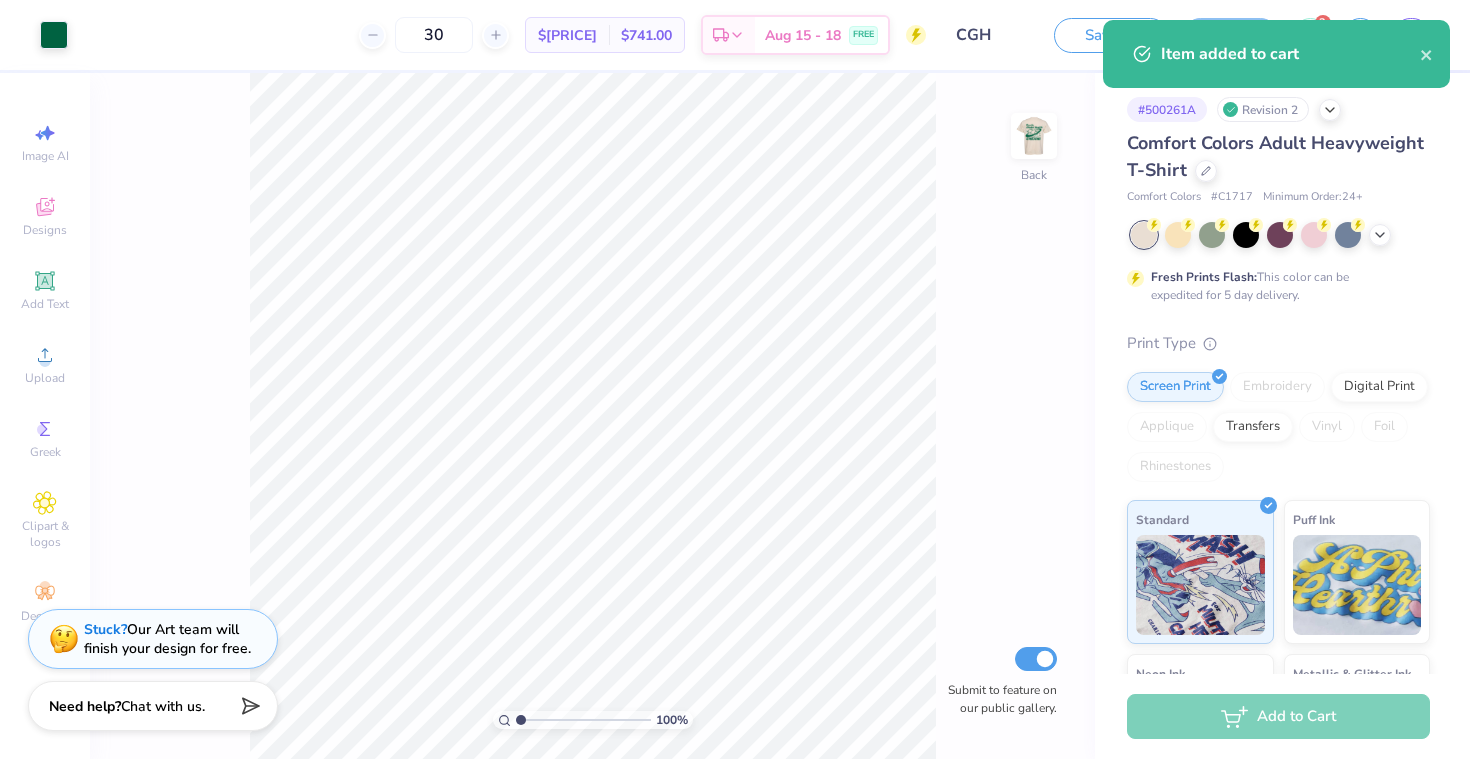 click on "Item added to cart" at bounding box center [1276, 54] 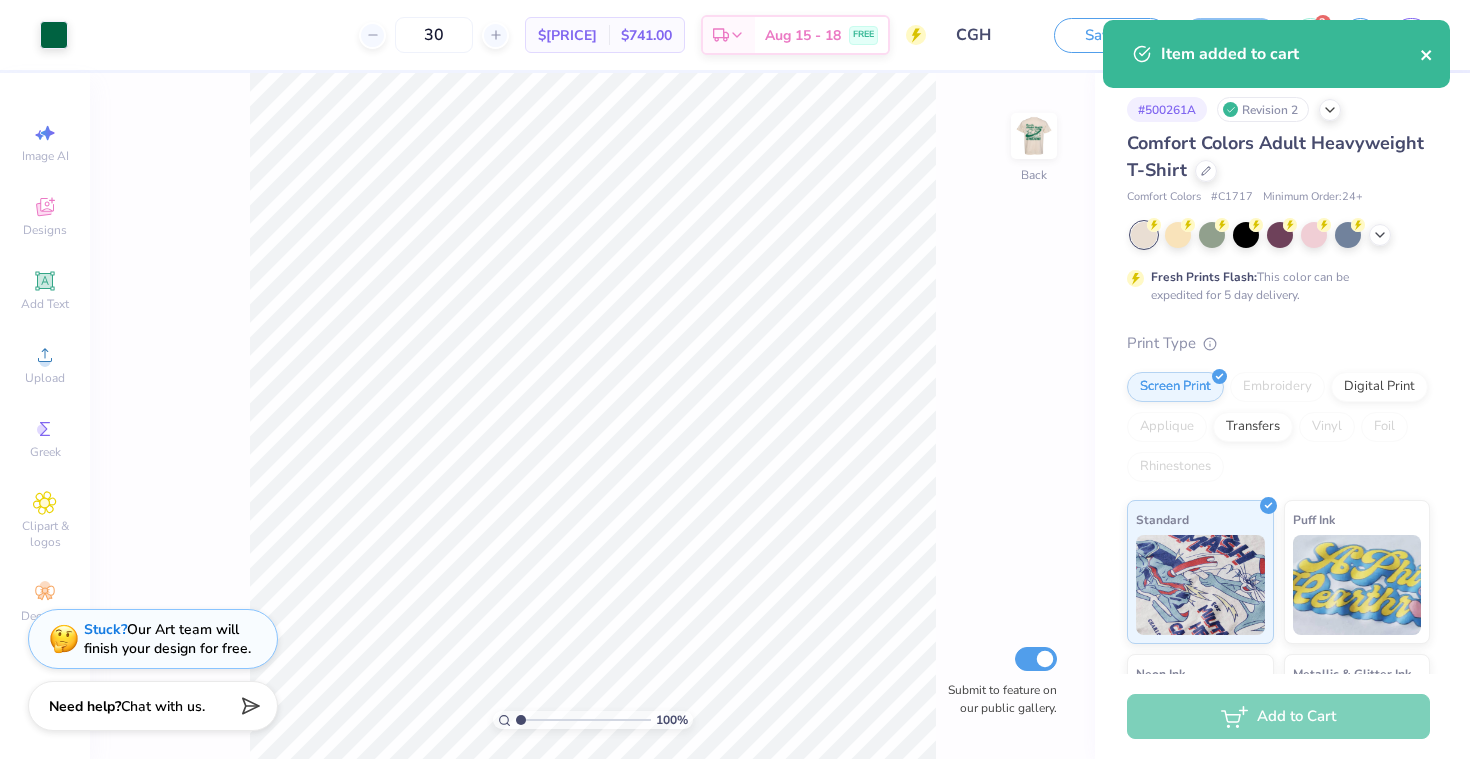 click 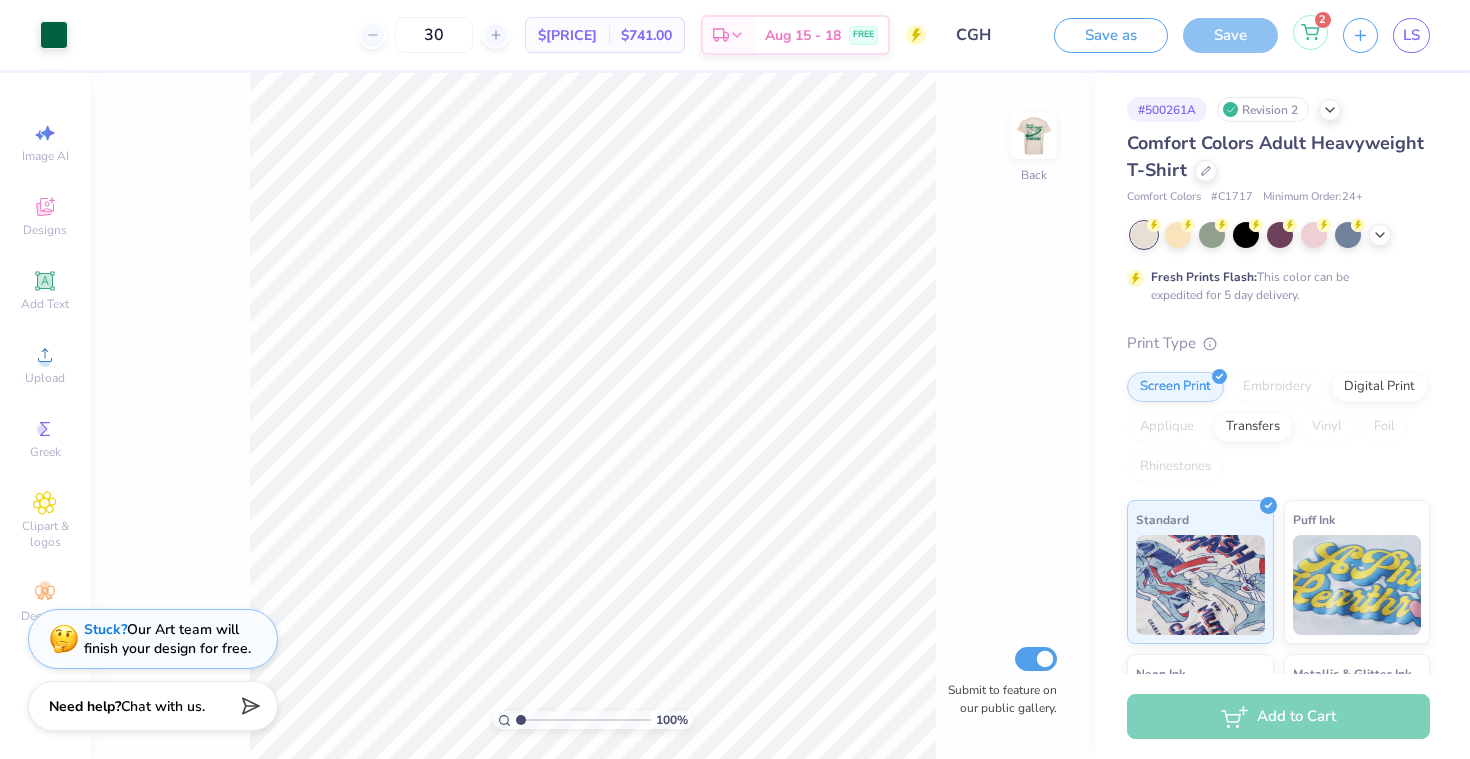 click 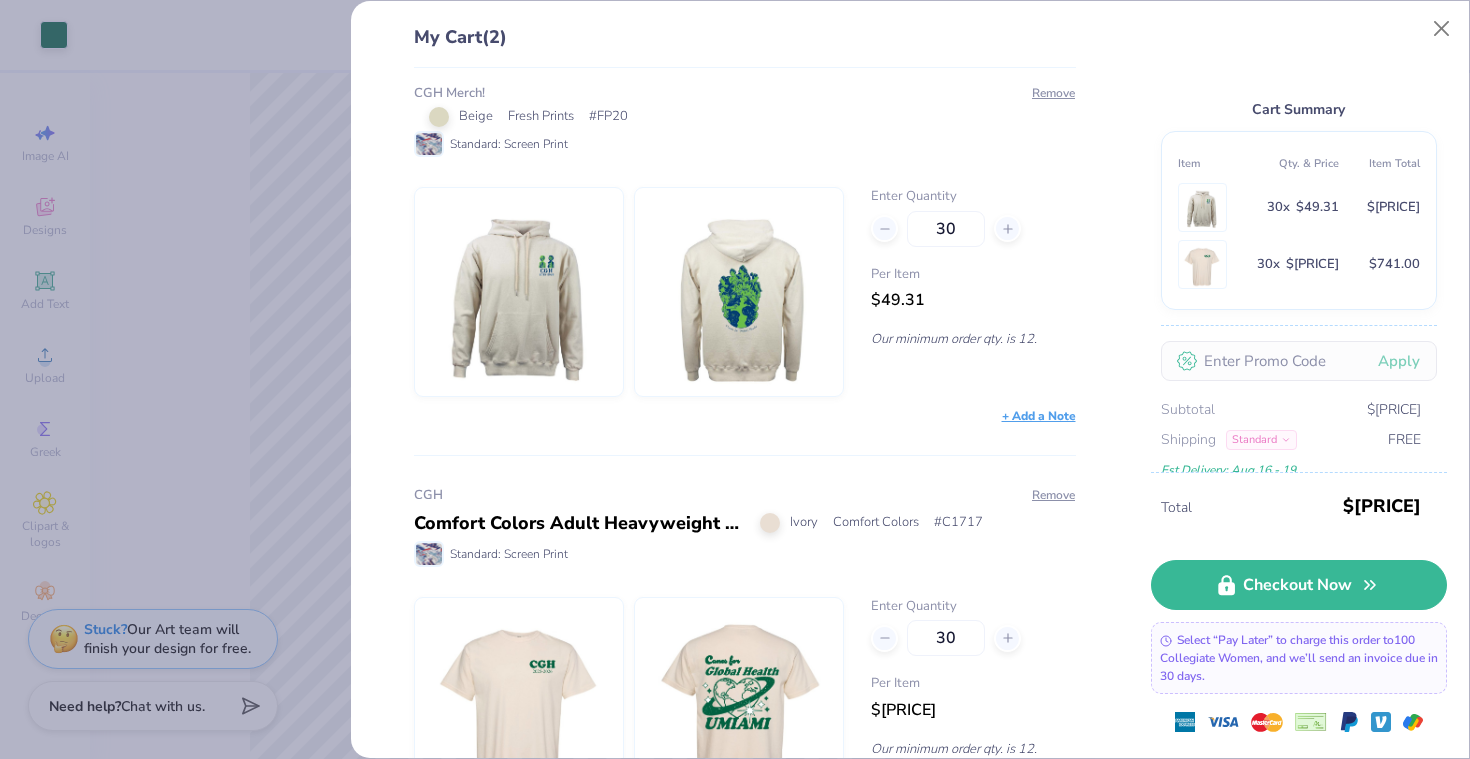 scroll, scrollTop: 0, scrollLeft: 0, axis: both 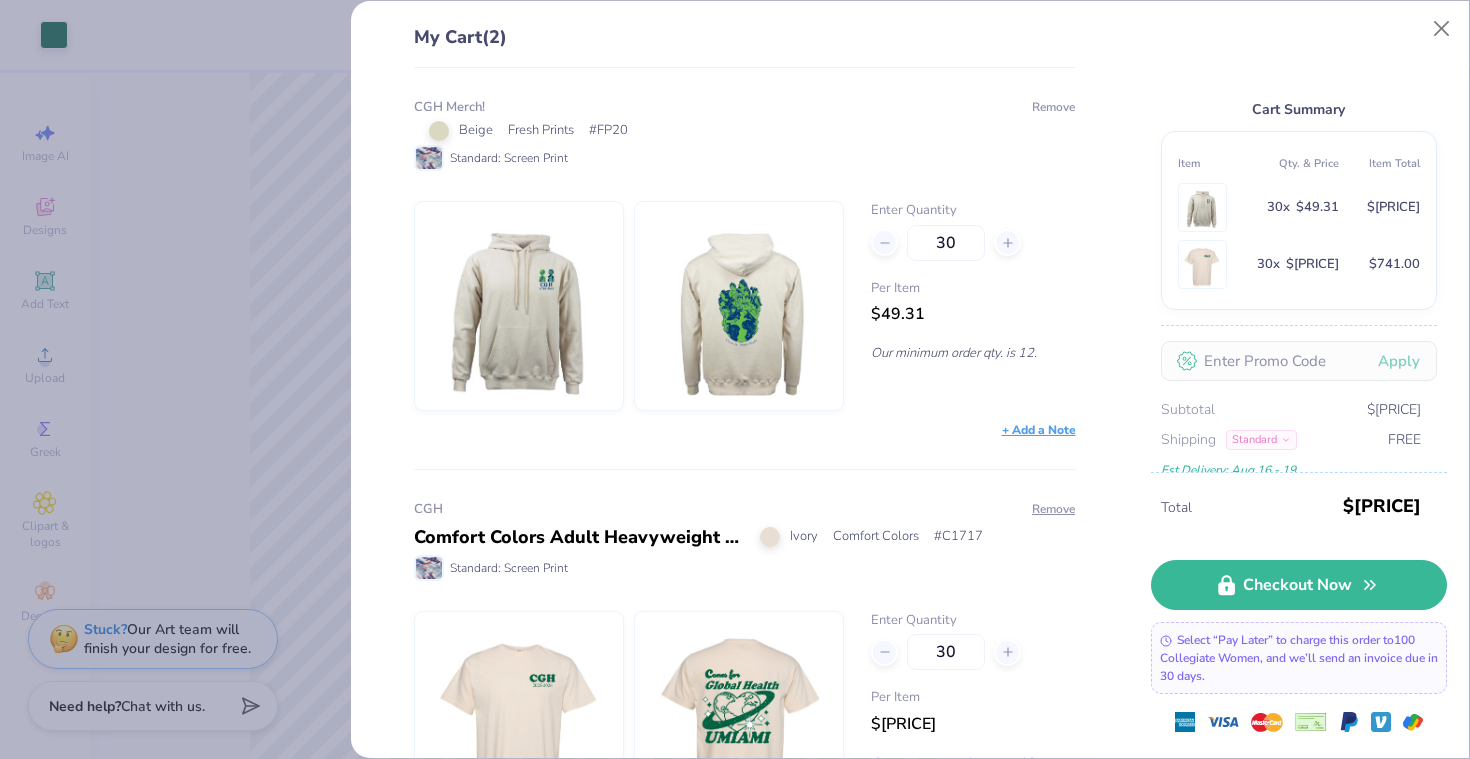 click on "Remove" at bounding box center [1053, 107] 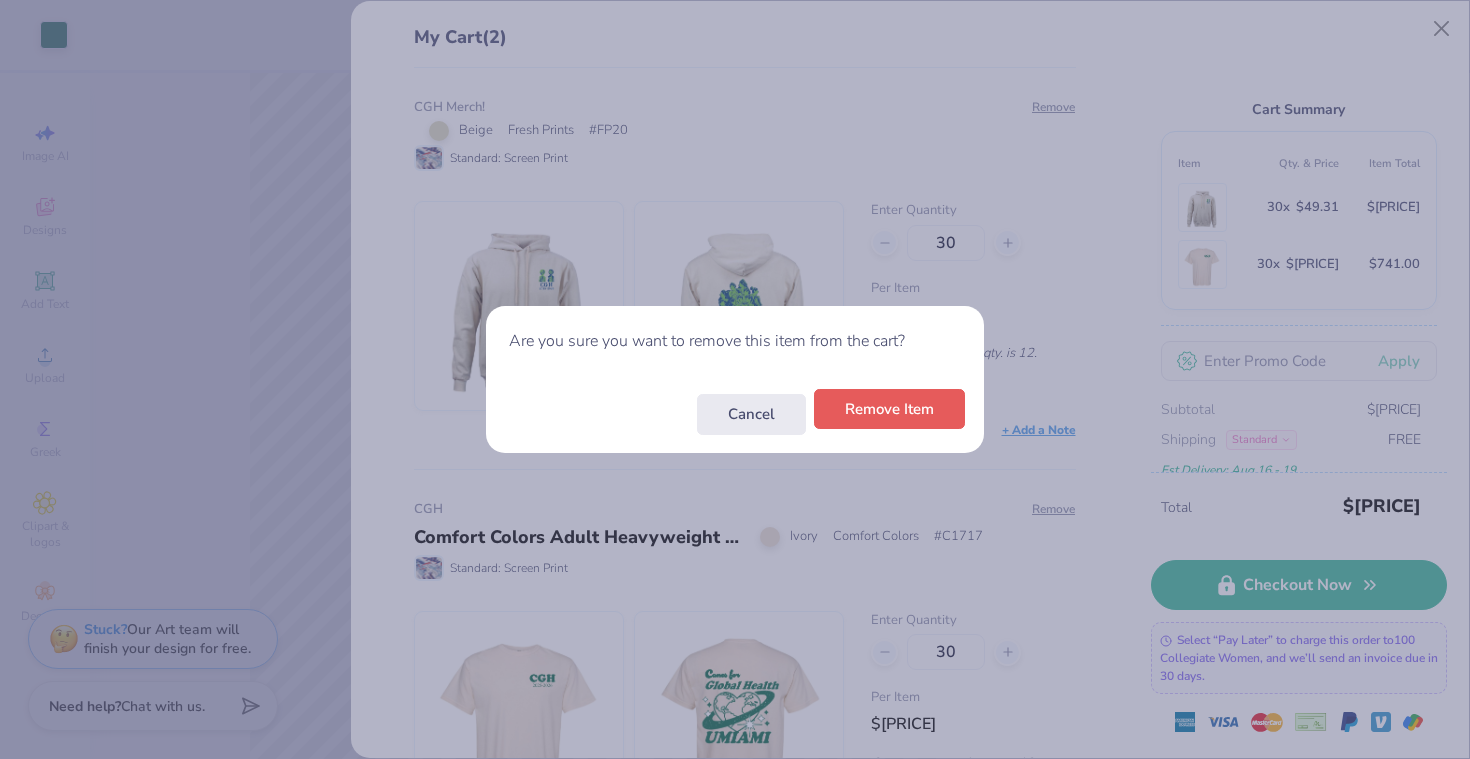 click on "Remove Item" at bounding box center (889, 409) 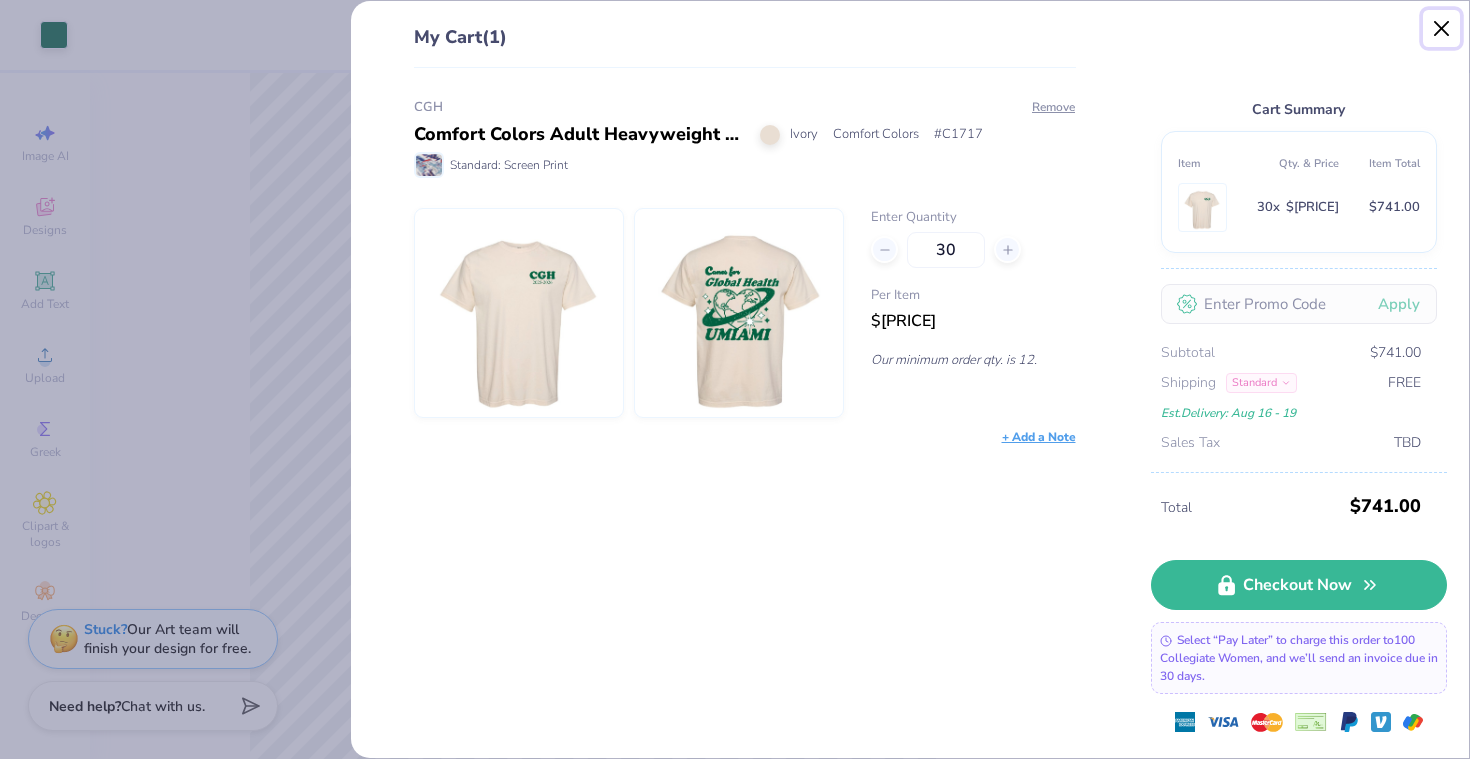 click at bounding box center [1442, 29] 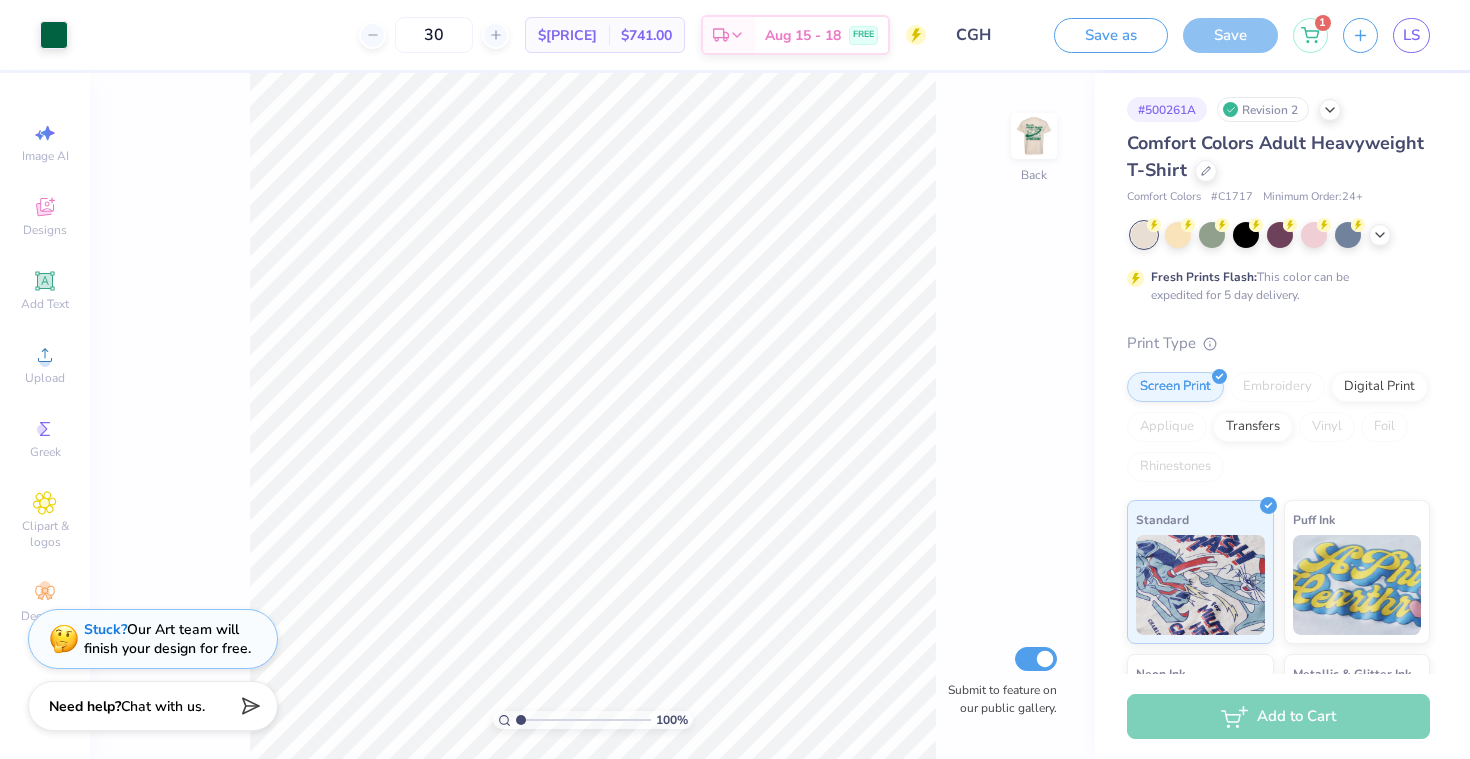 click on "LS" at bounding box center [1386, 35] 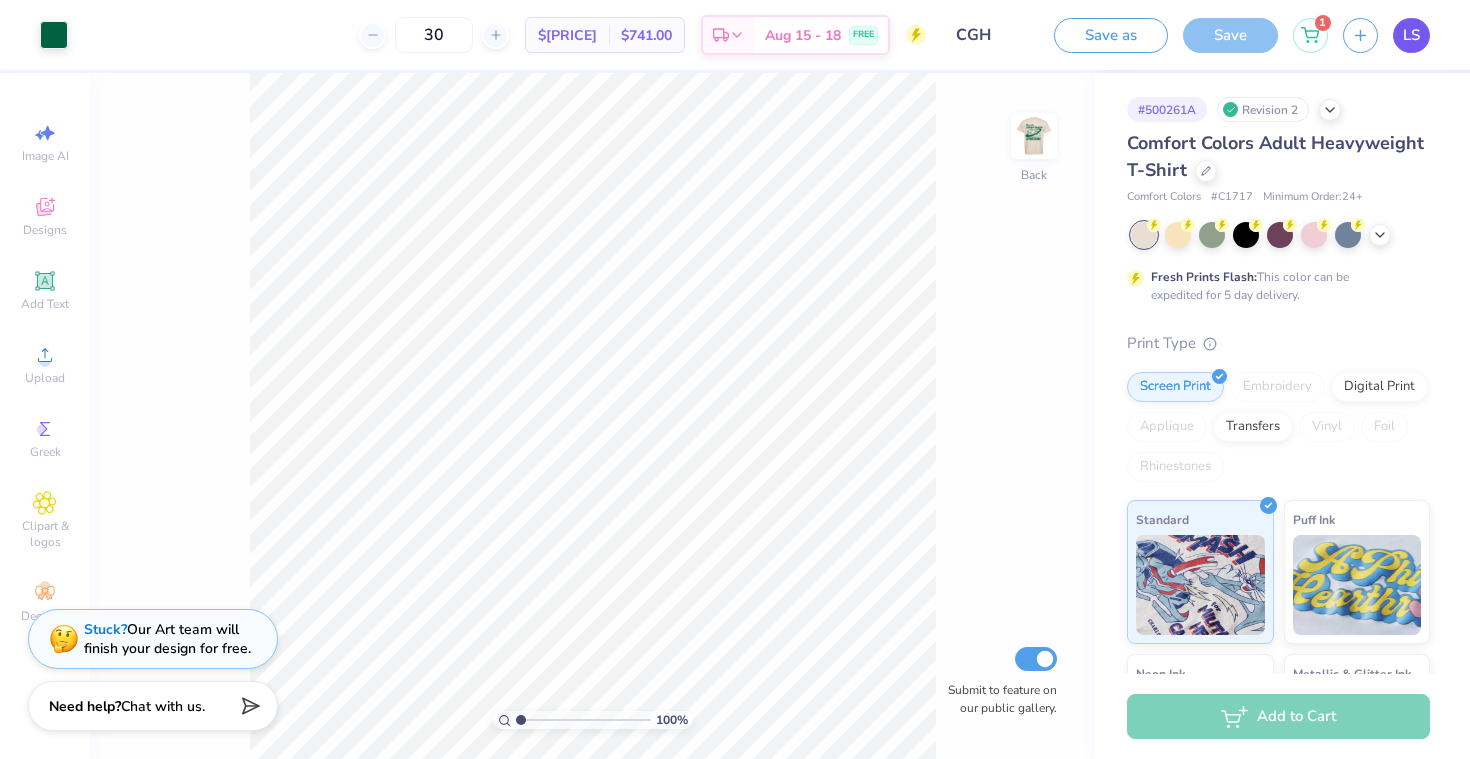 click on "LS" at bounding box center (1411, 35) 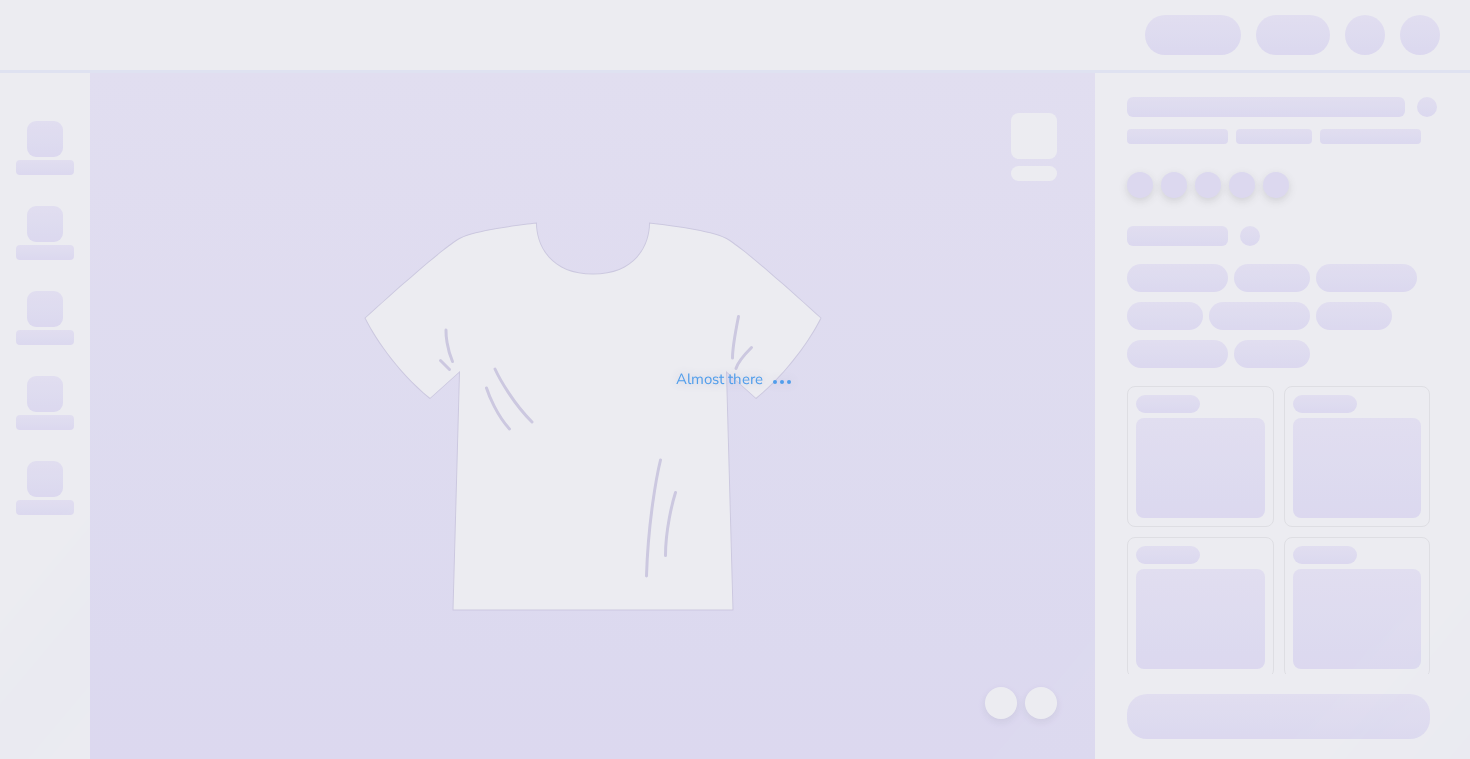 scroll, scrollTop: 0, scrollLeft: 0, axis: both 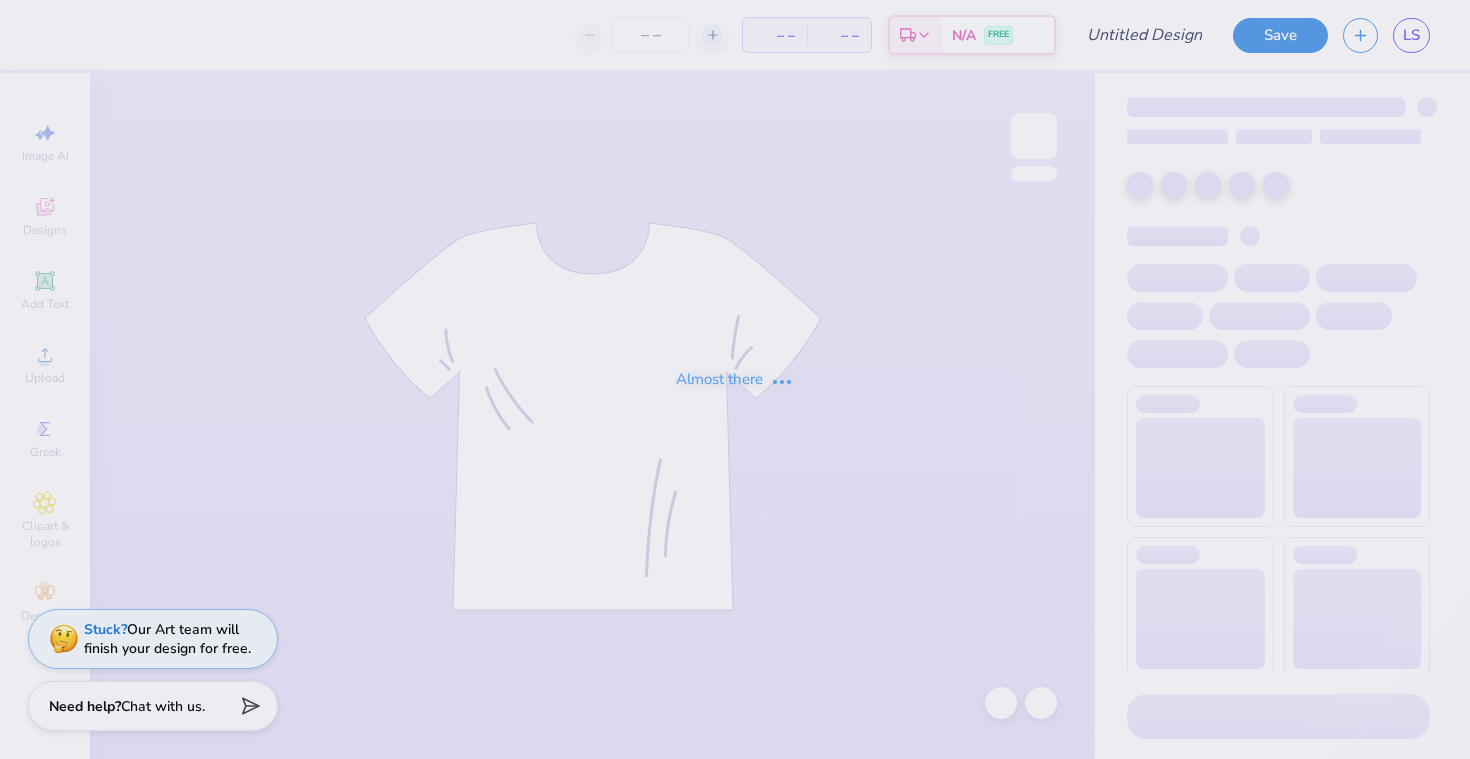 type on "CGH Merch!" 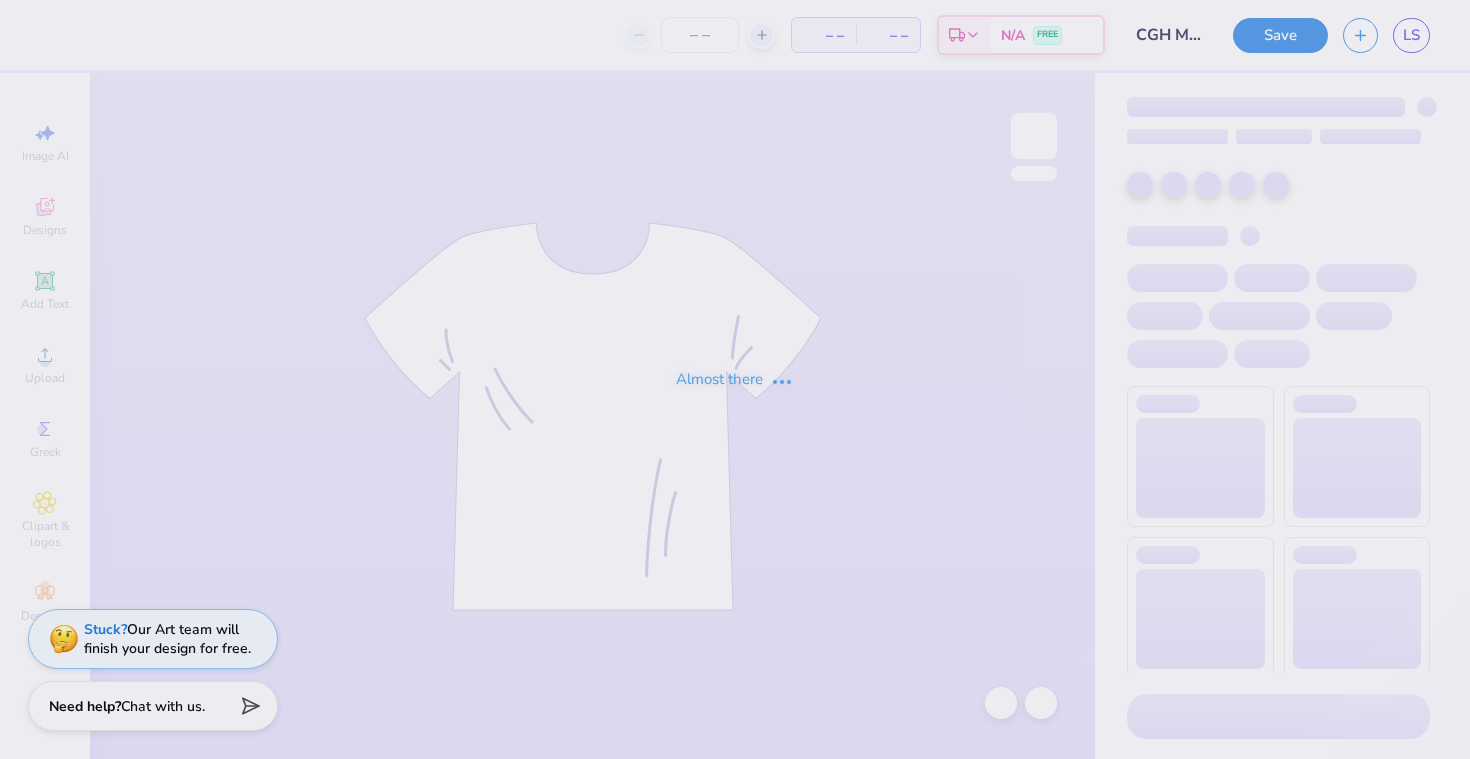 type on "30" 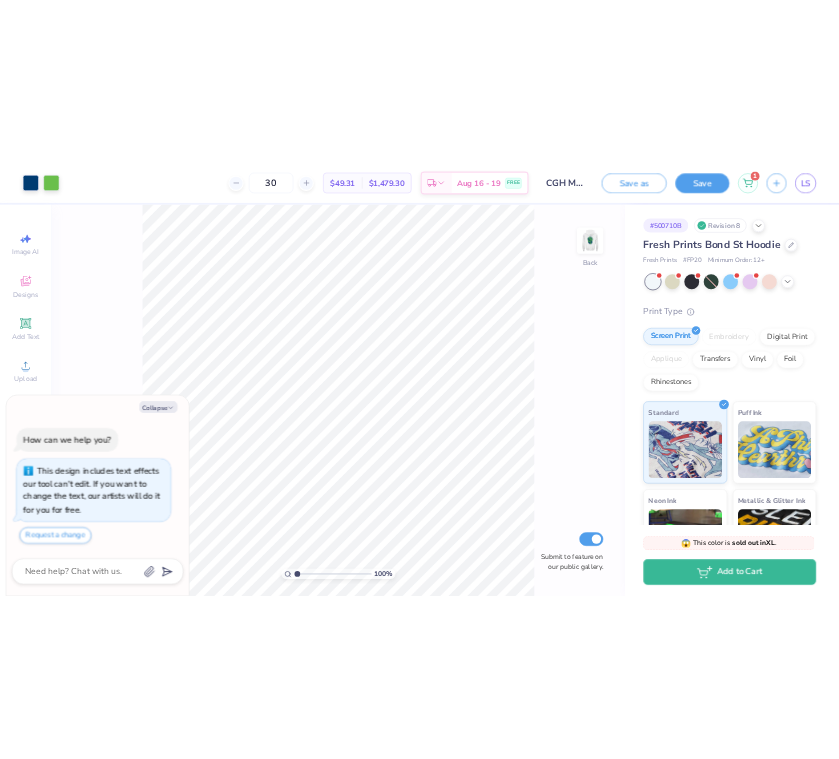 scroll, scrollTop: 66, scrollLeft: 0, axis: vertical 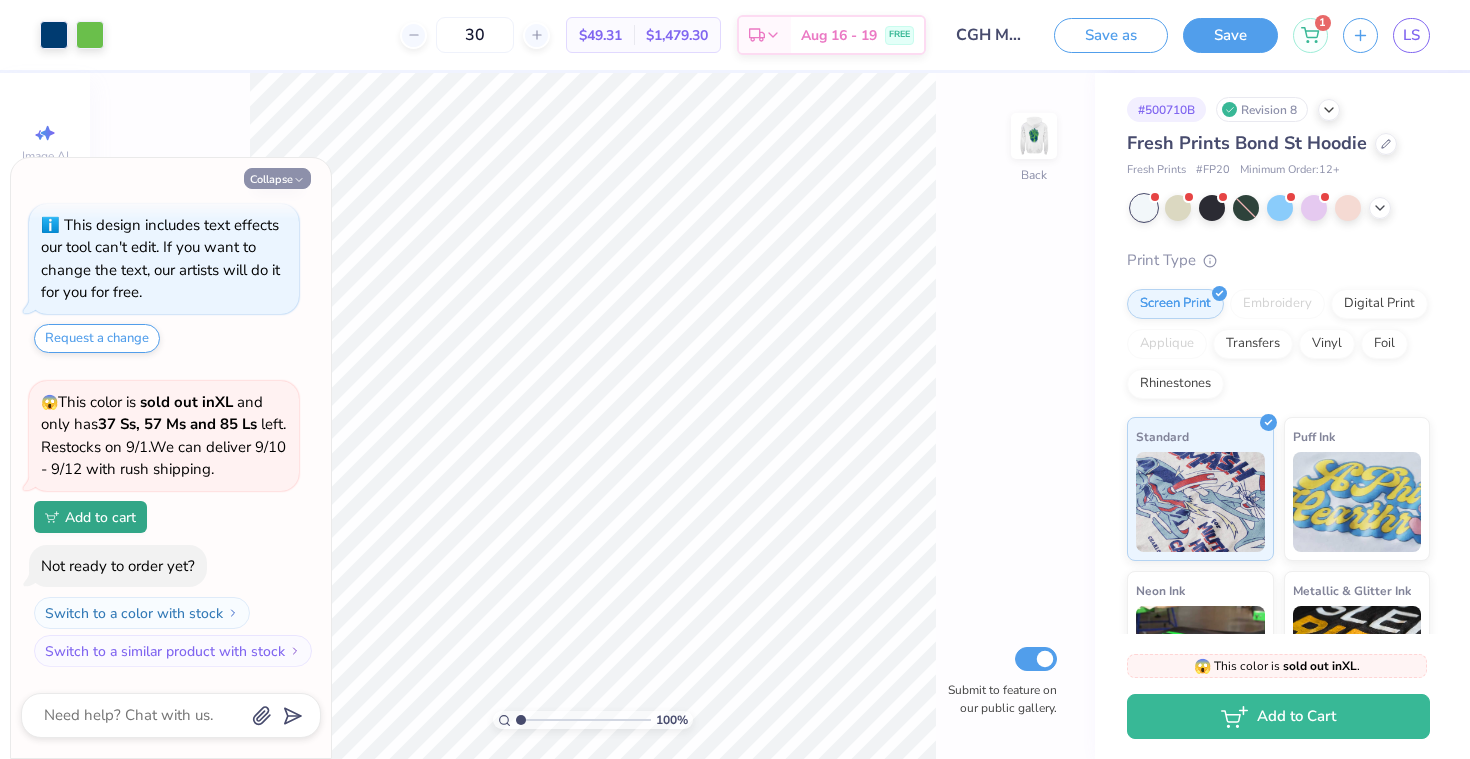 click on "Collapse" at bounding box center [277, 178] 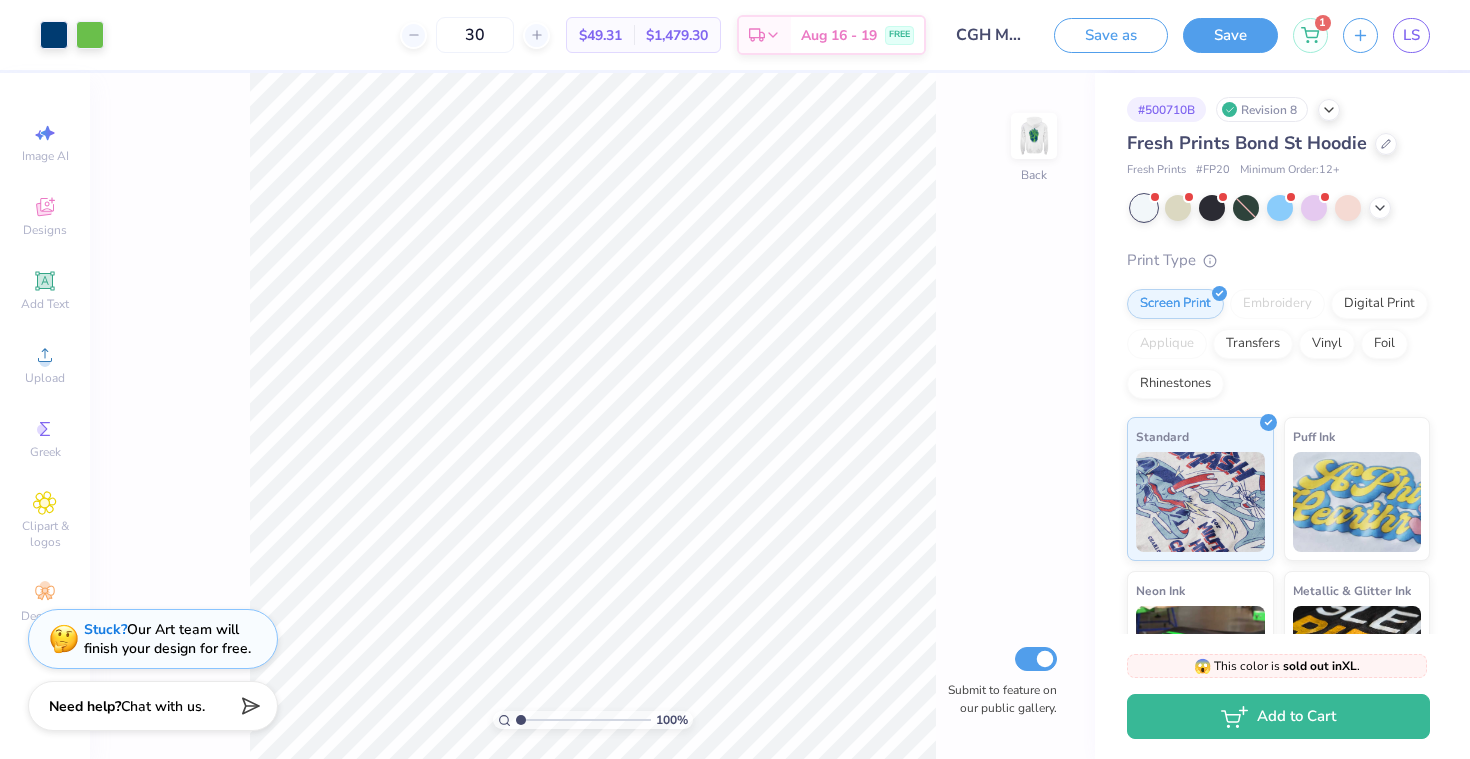 drag, startPoint x: 519, startPoint y: 719, endPoint x: 500, endPoint y: 719, distance: 19 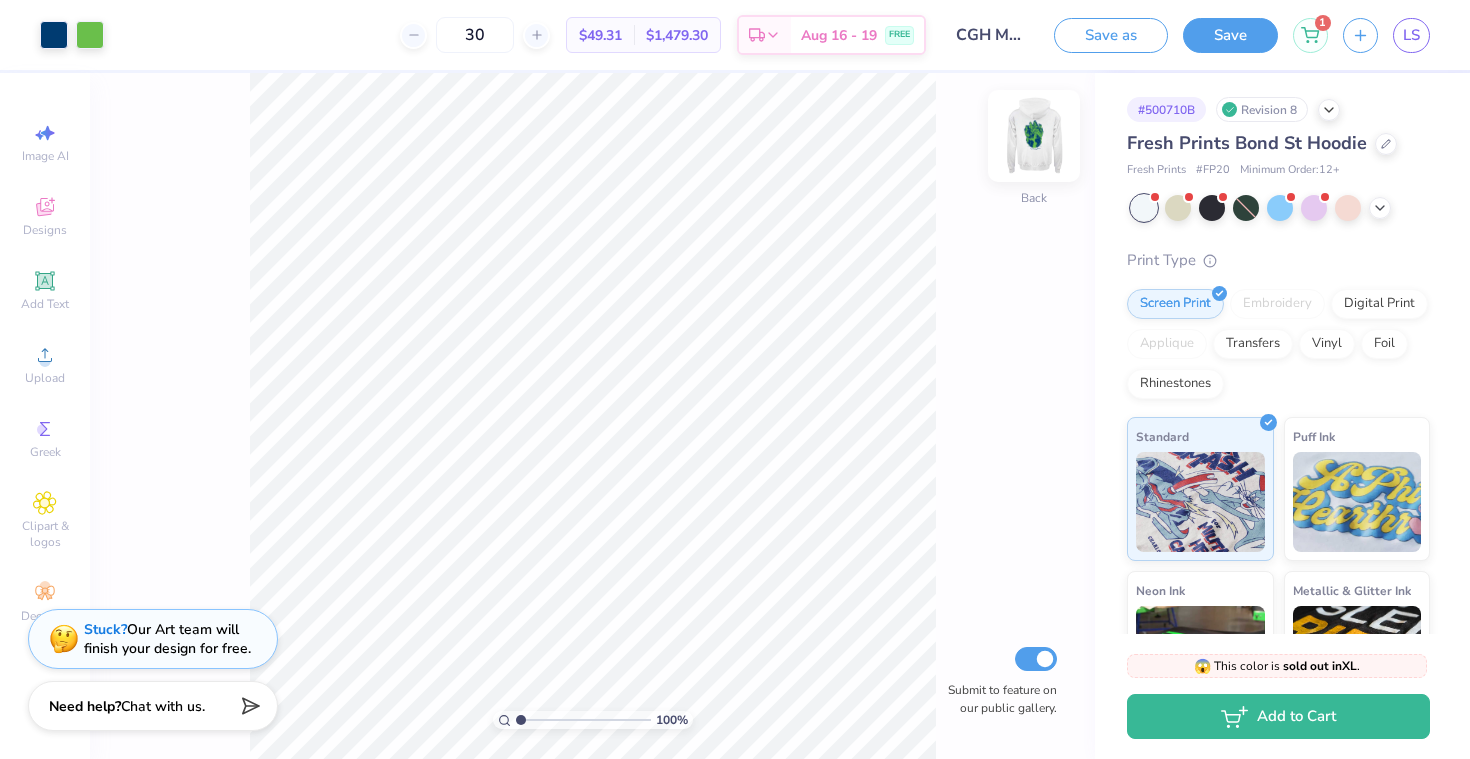 click at bounding box center (1034, 136) 